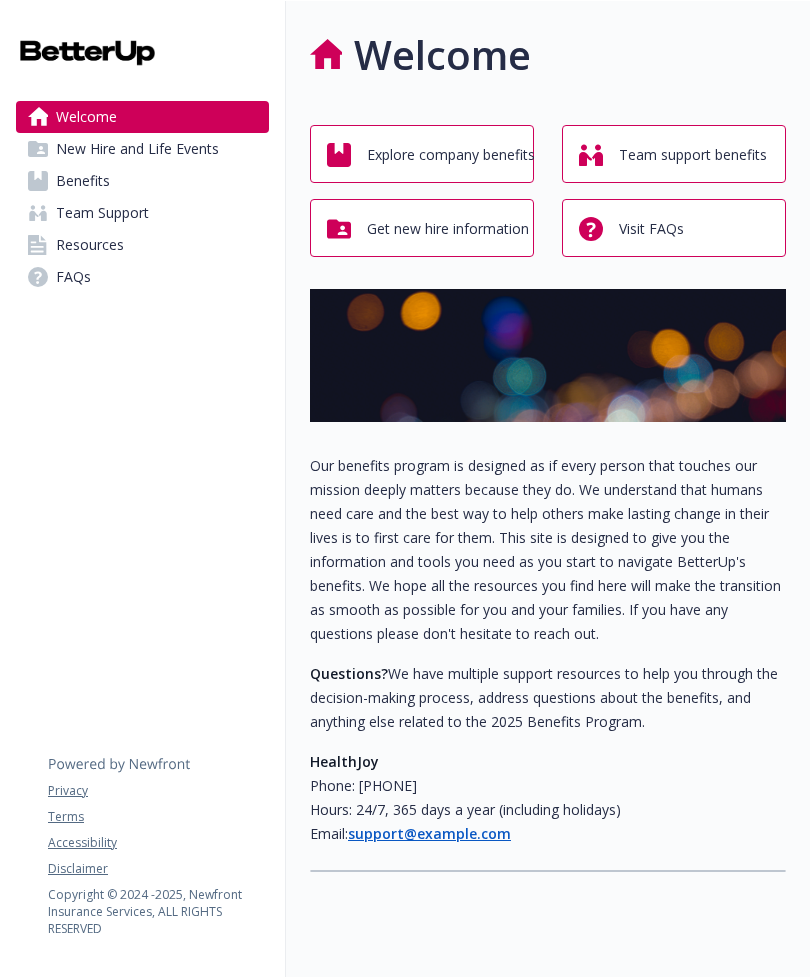 scroll, scrollTop: 0, scrollLeft: 0, axis: both 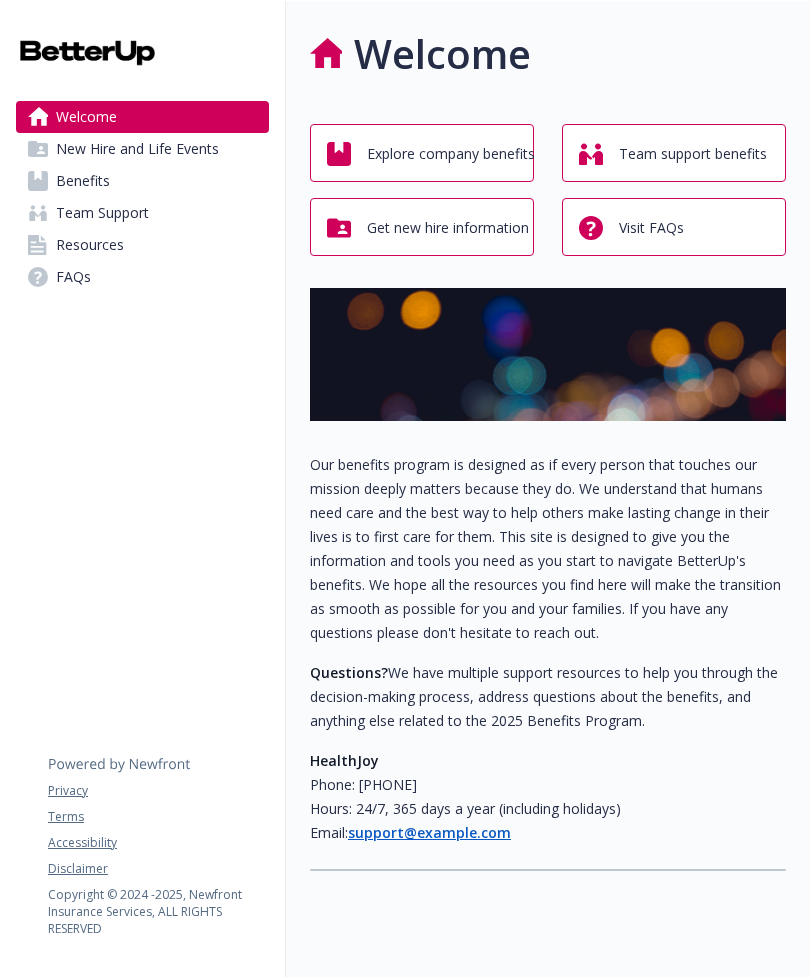 click on "Benefits" at bounding box center (83, 181) 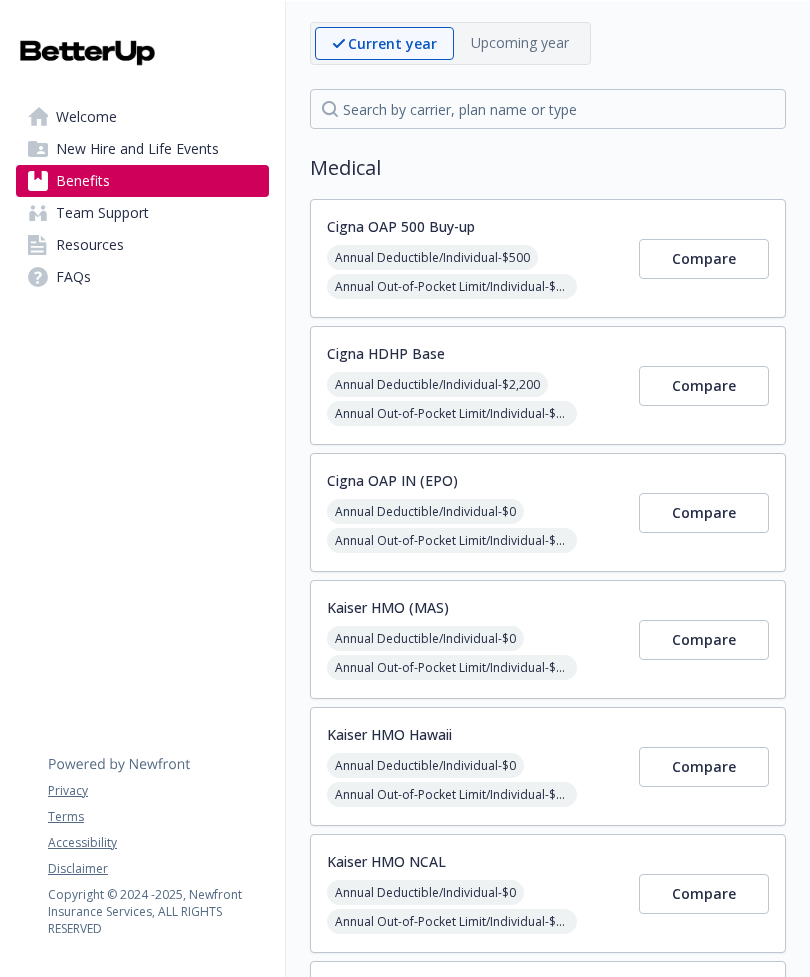 scroll, scrollTop: 152, scrollLeft: 0, axis: vertical 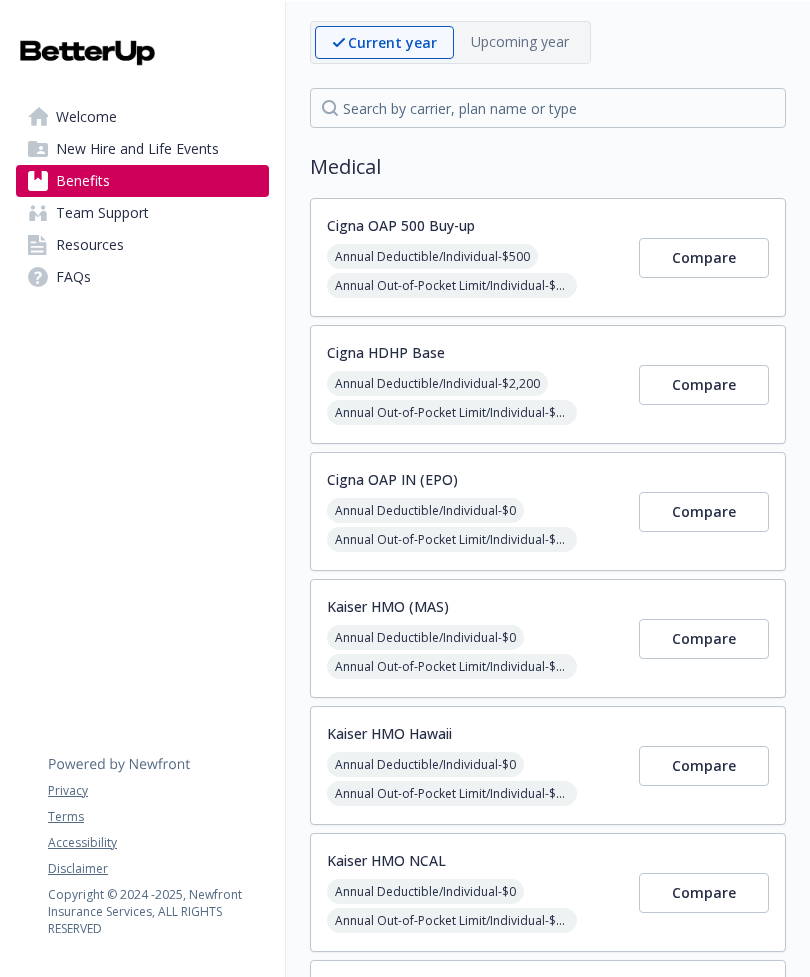 click on "Annual Out-of-Pocket Limit/Individual  -  $3,500" at bounding box center [452, 285] 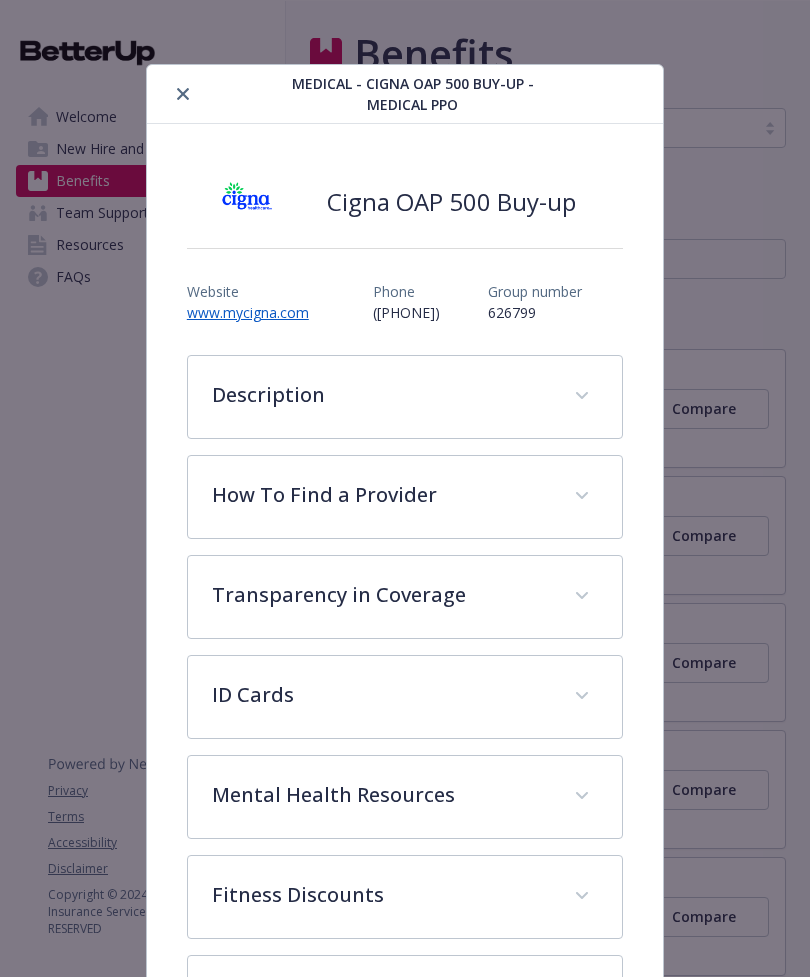 scroll, scrollTop: 0, scrollLeft: 0, axis: both 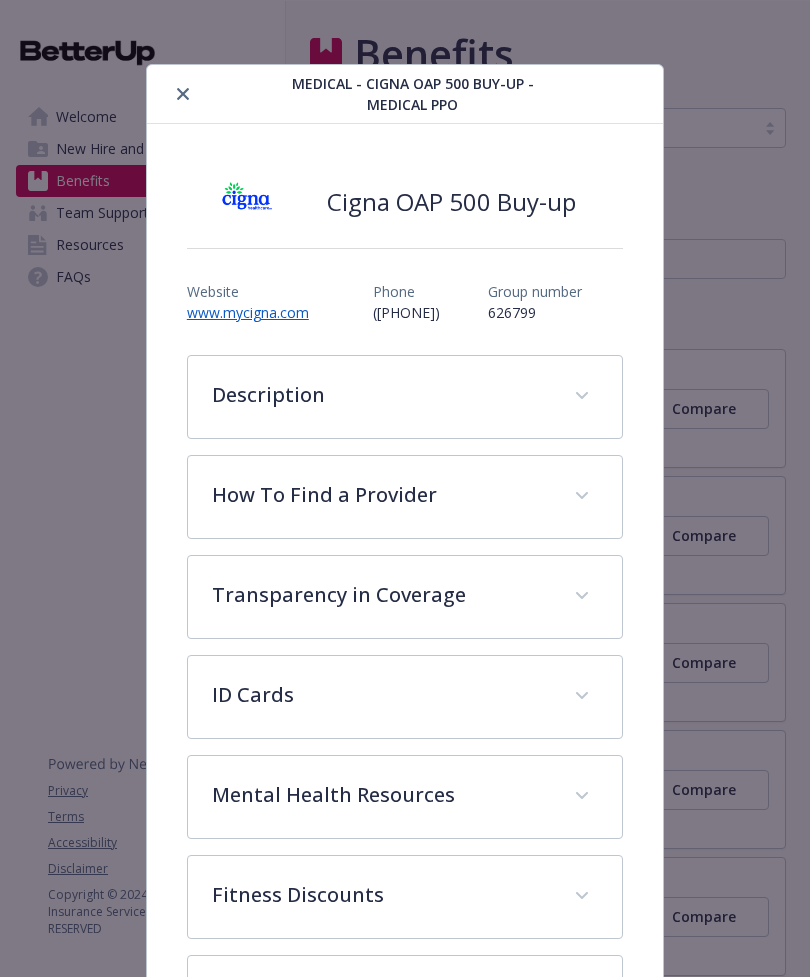click at bounding box center (183, 94) 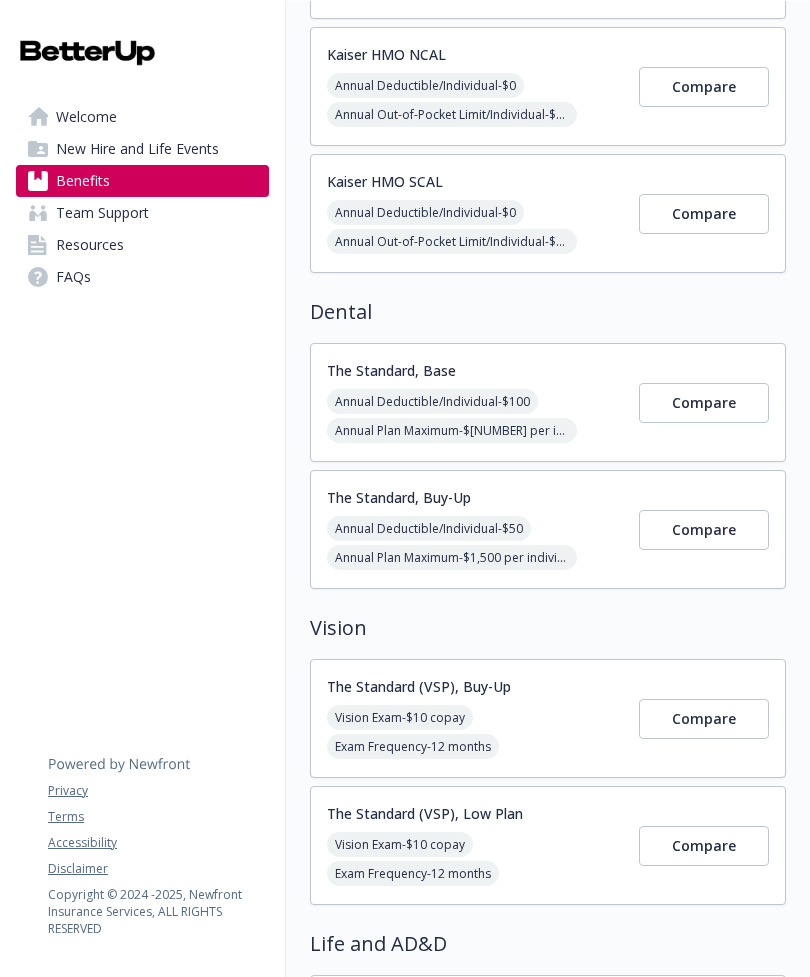 scroll, scrollTop: 958, scrollLeft: 0, axis: vertical 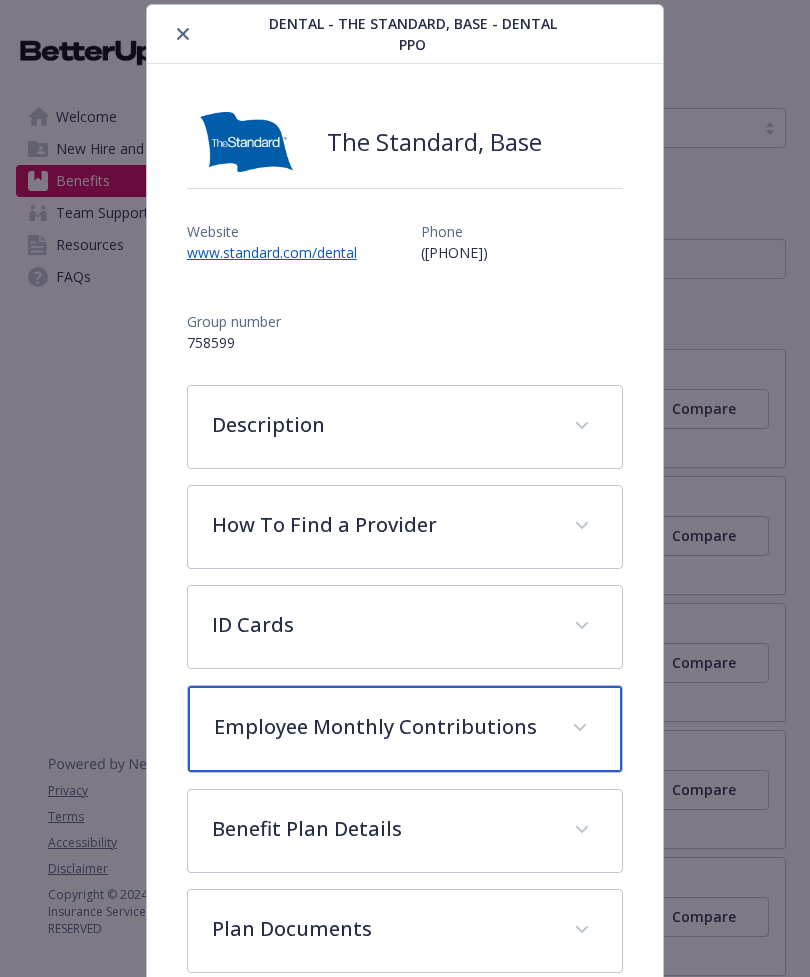 click at bounding box center (580, 728) 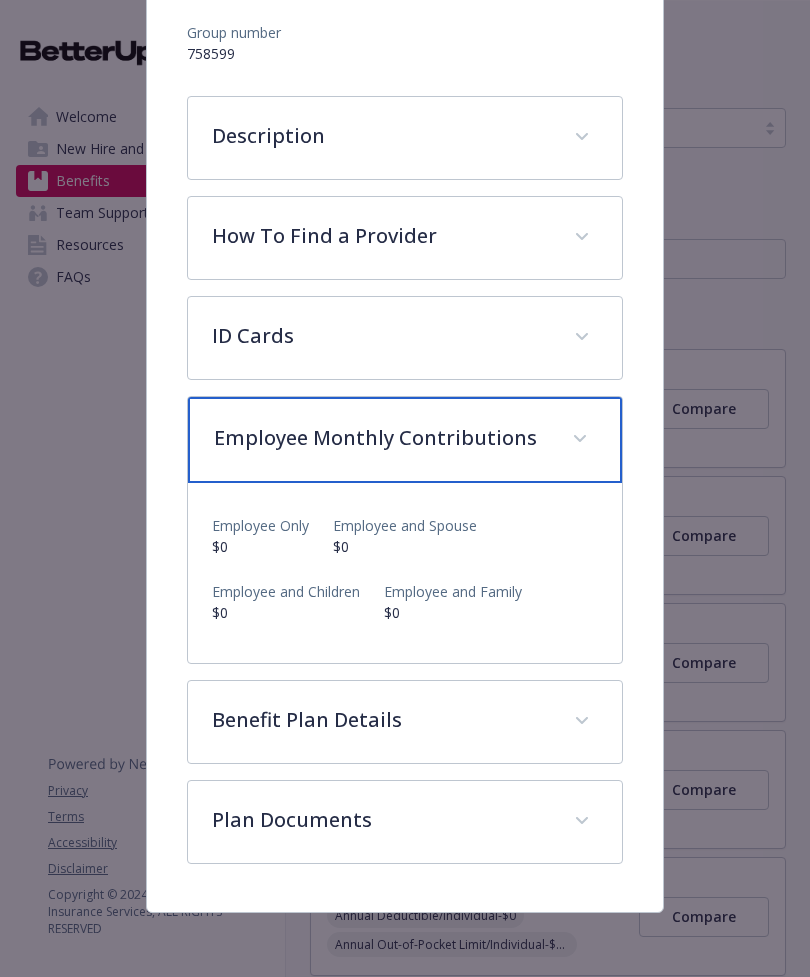 scroll, scrollTop: 349, scrollLeft: 0, axis: vertical 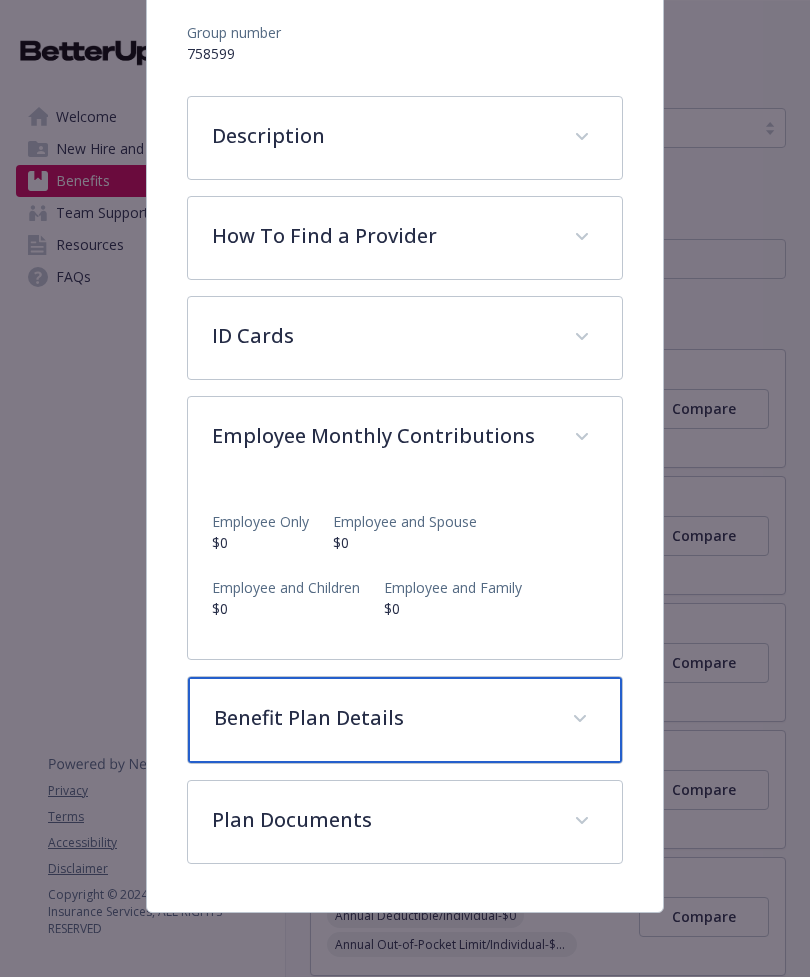 click at bounding box center [580, 719] 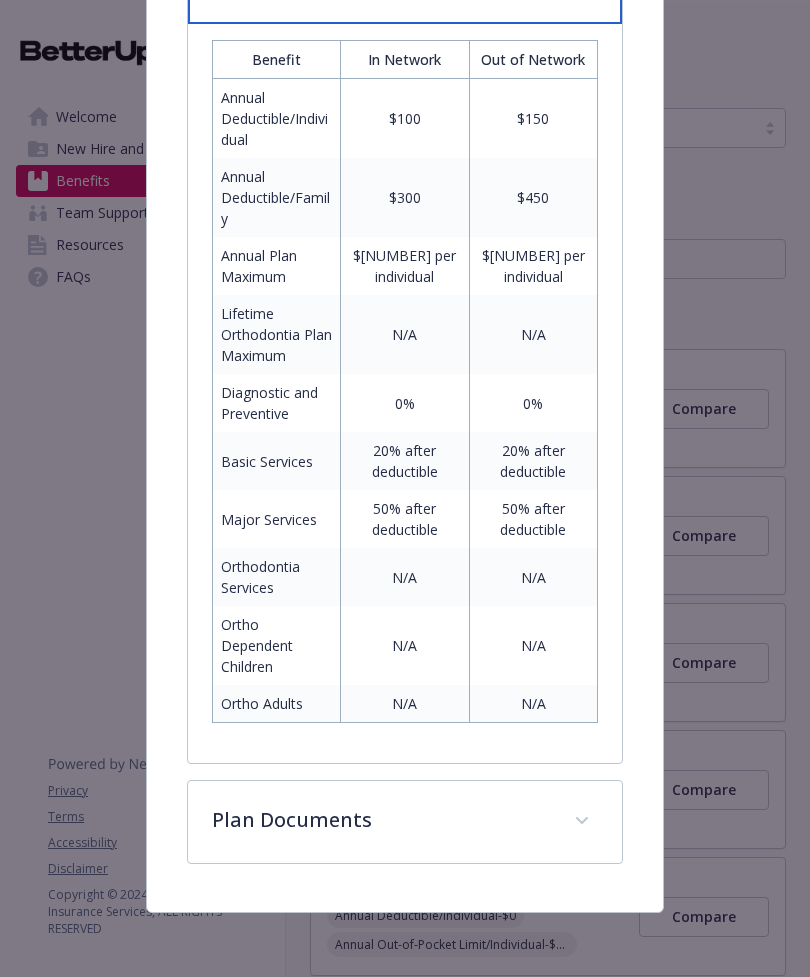 scroll, scrollTop: 1088, scrollLeft: 0, axis: vertical 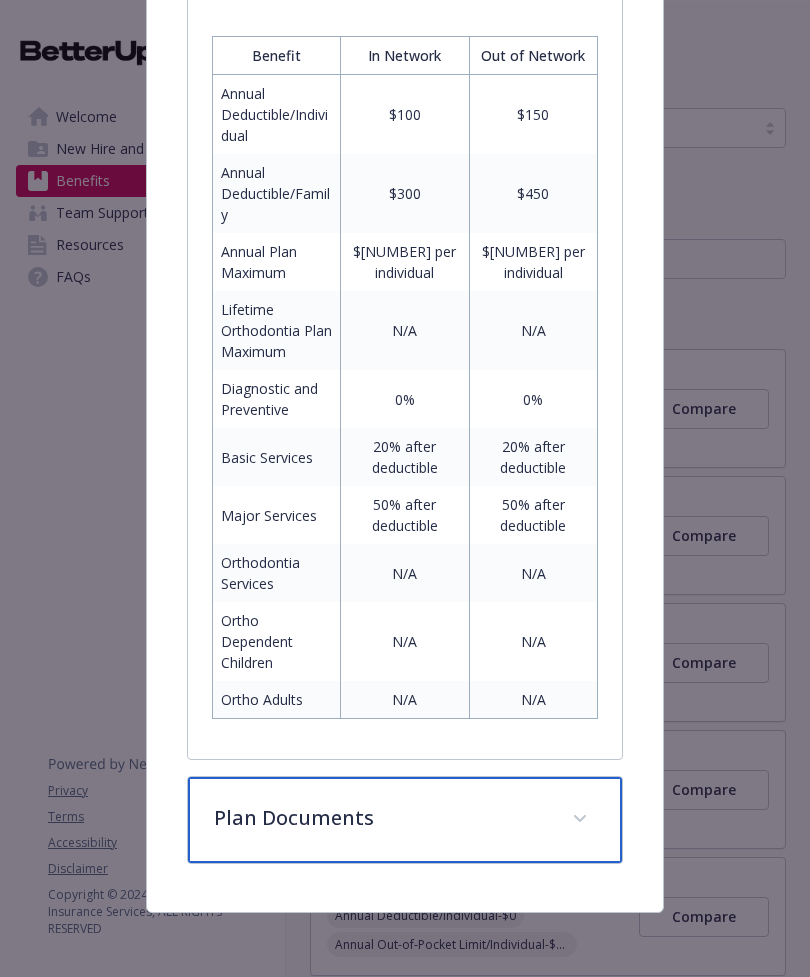 click 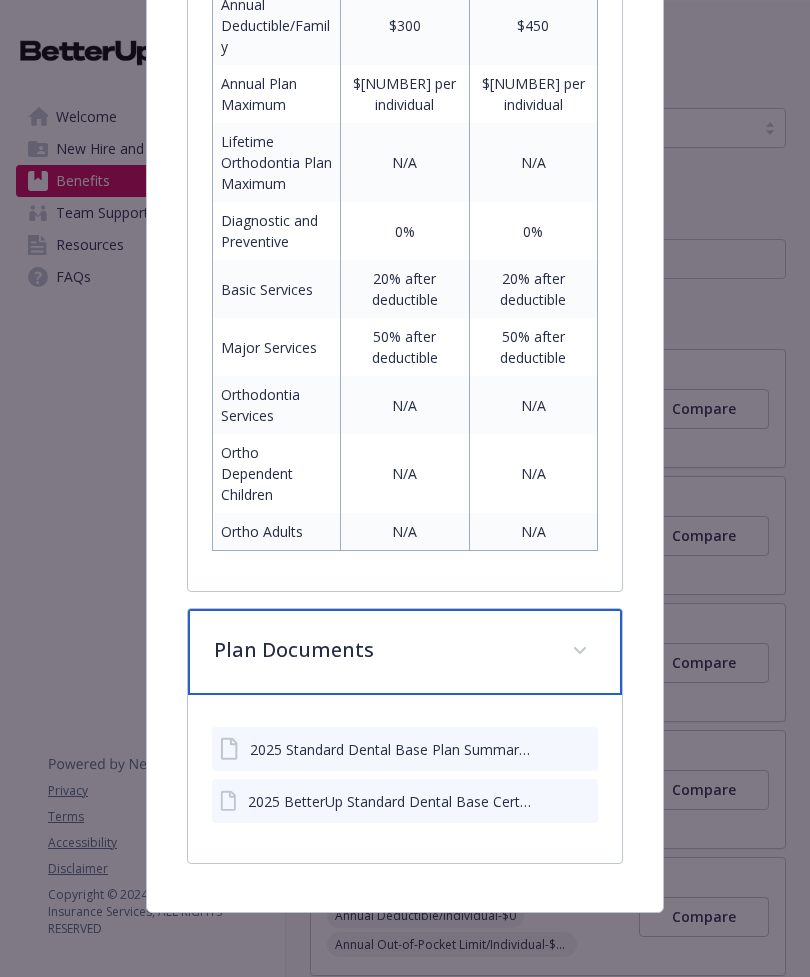 scroll, scrollTop: 1256, scrollLeft: 0, axis: vertical 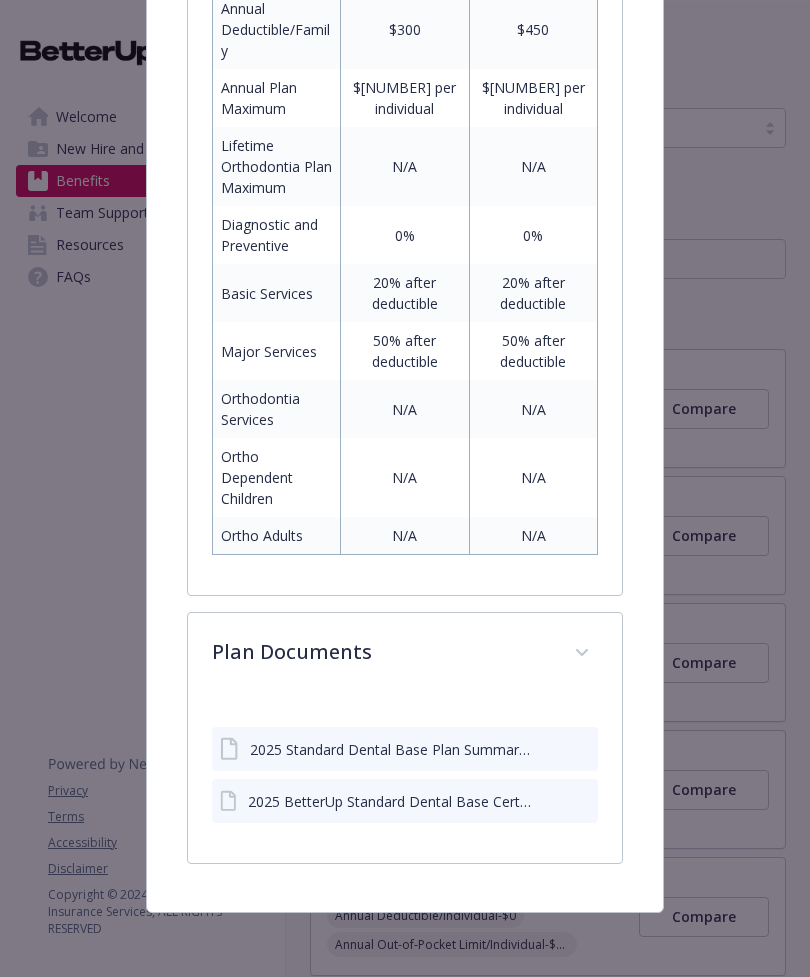 click on "2025 Standard Dental Base Plan Summary.pdf" at bounding box center (391, 749) 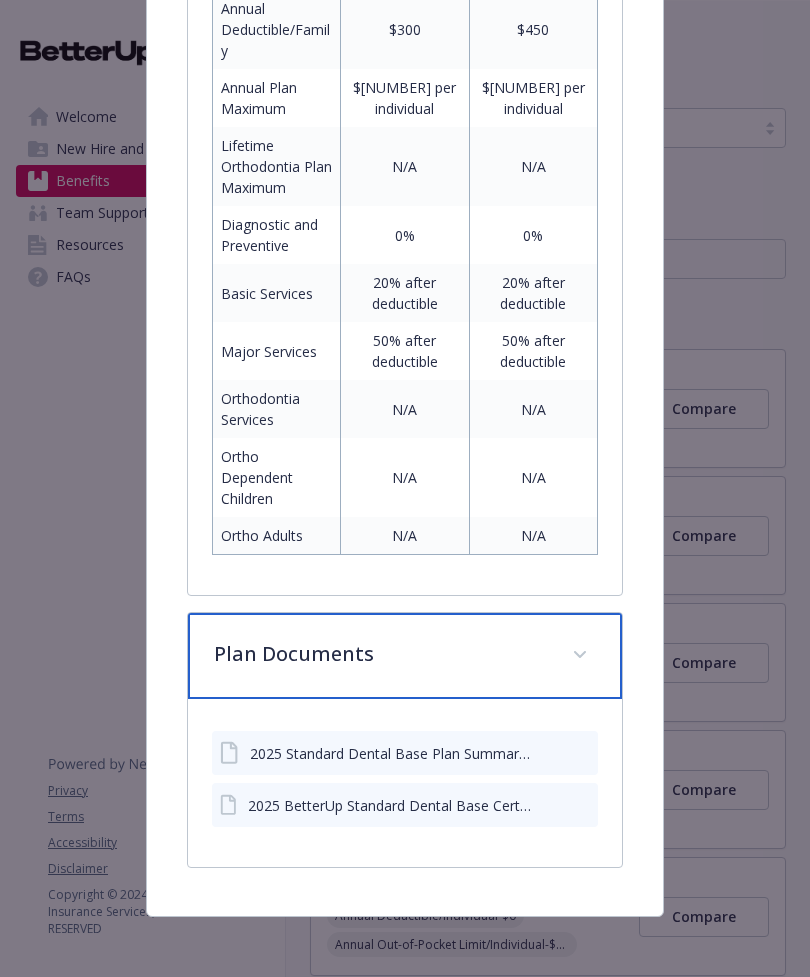 click at bounding box center [580, 655] 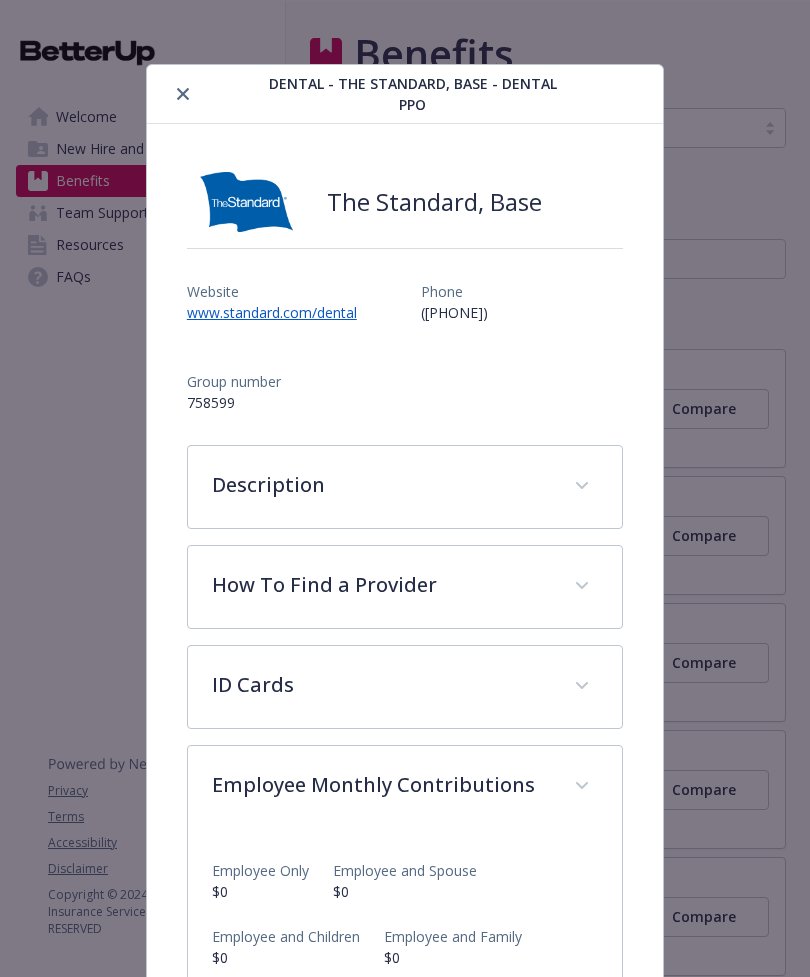 scroll, scrollTop: 0, scrollLeft: 0, axis: both 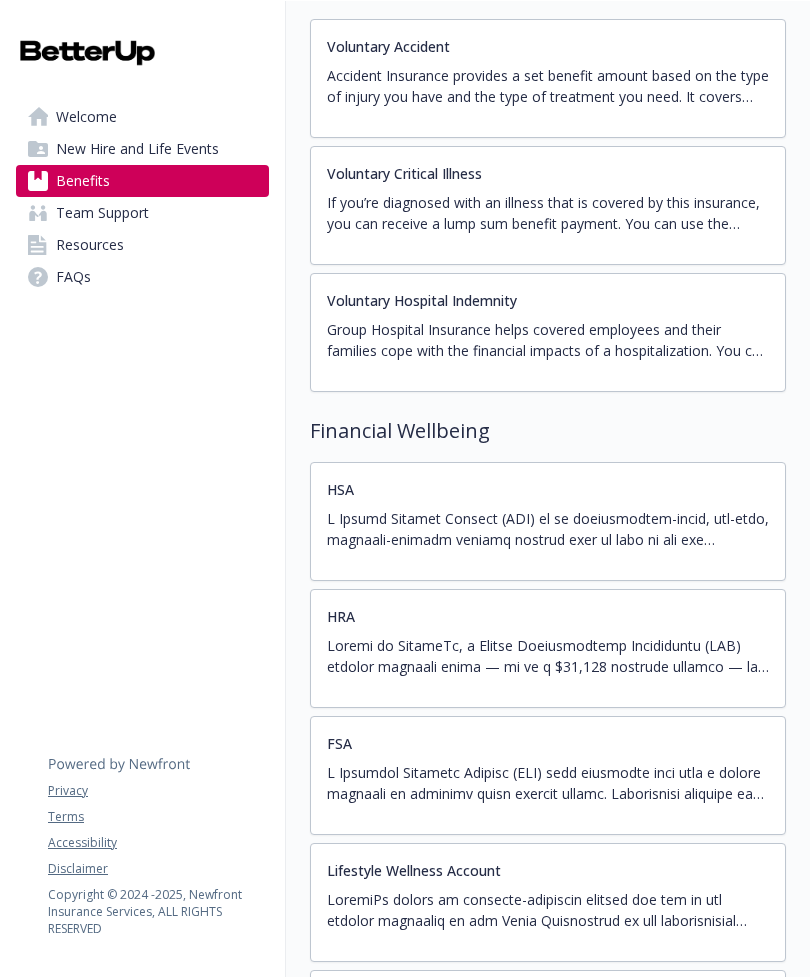click at bounding box center [548, 529] 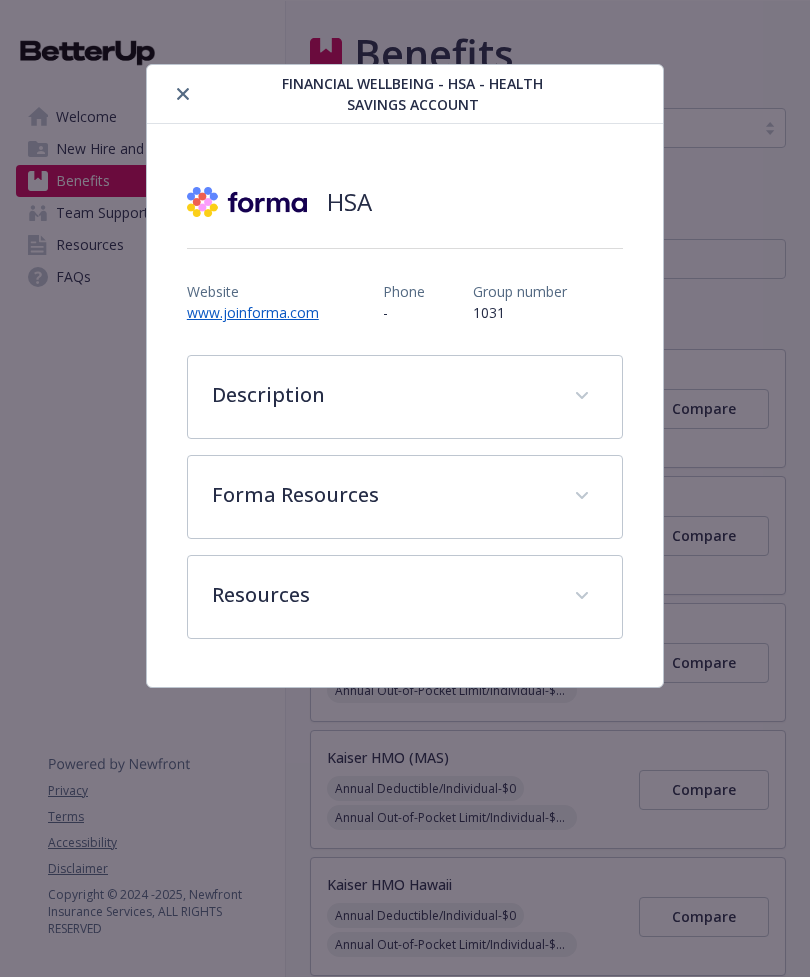 click on "Description A Health Savings Account (HSA) is an individually-owned, tax-free, interest-bearing savings account that is used to pay for qualified medical expenses either now or in the future. To be eligible for an HSA, you must participate in a high deductible health plan (HDHP). HSA contributions can be made by you, your employer, or both.
HSA Triple Tax Advantage
Pre-tax contributions
Employee contributions through payroll are made on a pre-tax basis through the Section [NUMBER] cafeteria plan. Employee contributions outside of payroll receive an above-the-line tax deduction for federal tax purposes.
Employer contributions are tax-free to the employee for federal tax purposes.
Tax-free growth
HSA gains are not subject to interest, dividend, or capital gains taxes.
Tax-free distributions
Distributions for qualifying medical expenses are not subject to taxation.
BetterUp HSA Contributions
Contribution Amounts:
Employee only: $[NUMBER] per month
IMPORTANT:" at bounding box center [405, 497] 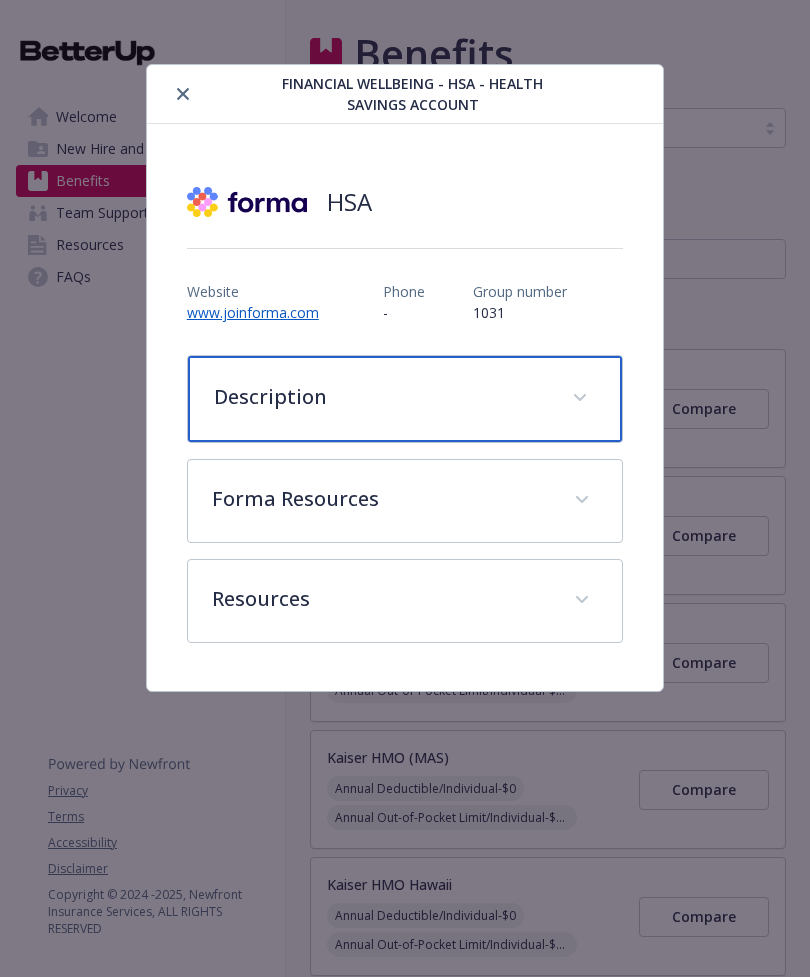 click on "Description" at bounding box center [381, 397] 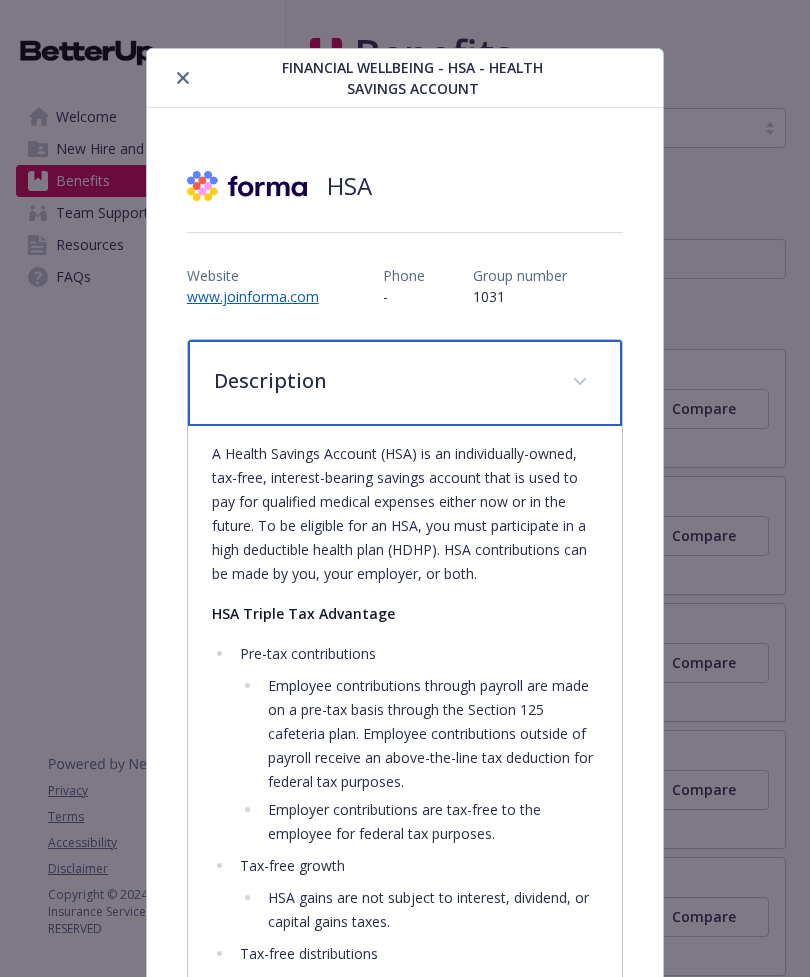 scroll, scrollTop: 20, scrollLeft: 0, axis: vertical 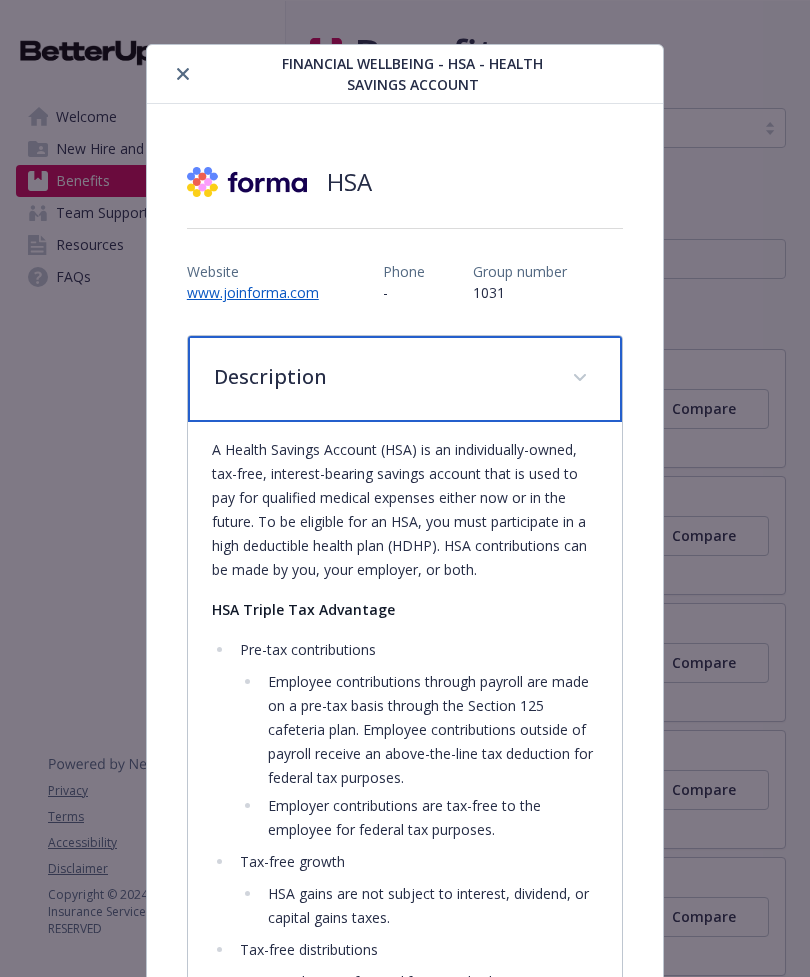 click 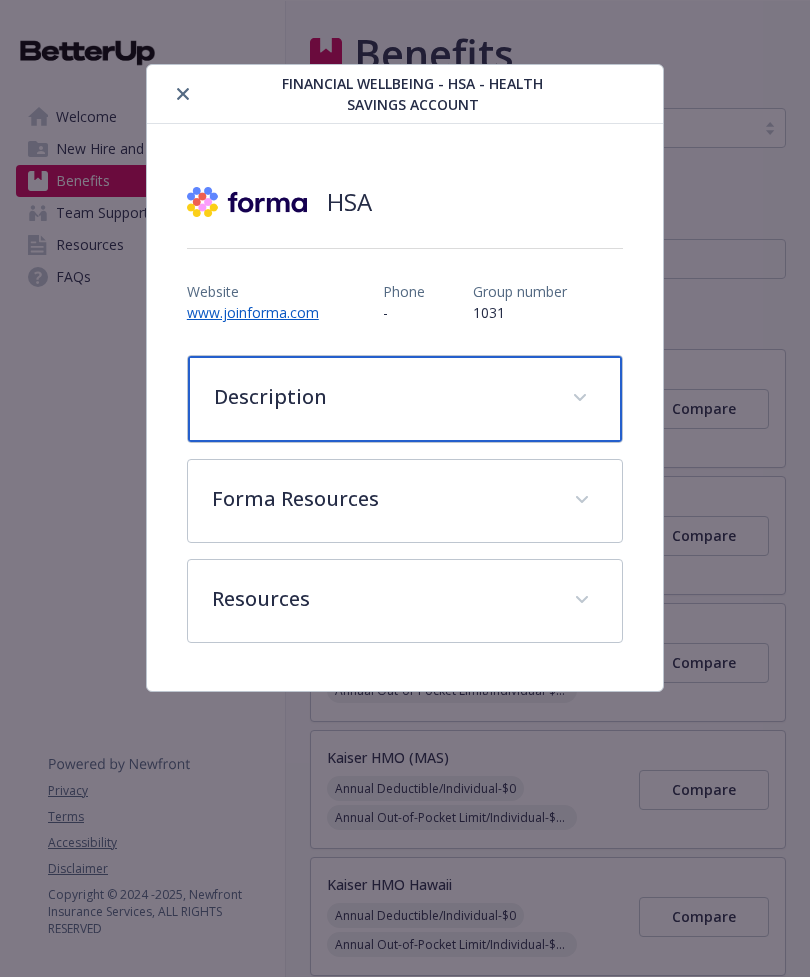 scroll, scrollTop: 0, scrollLeft: 0, axis: both 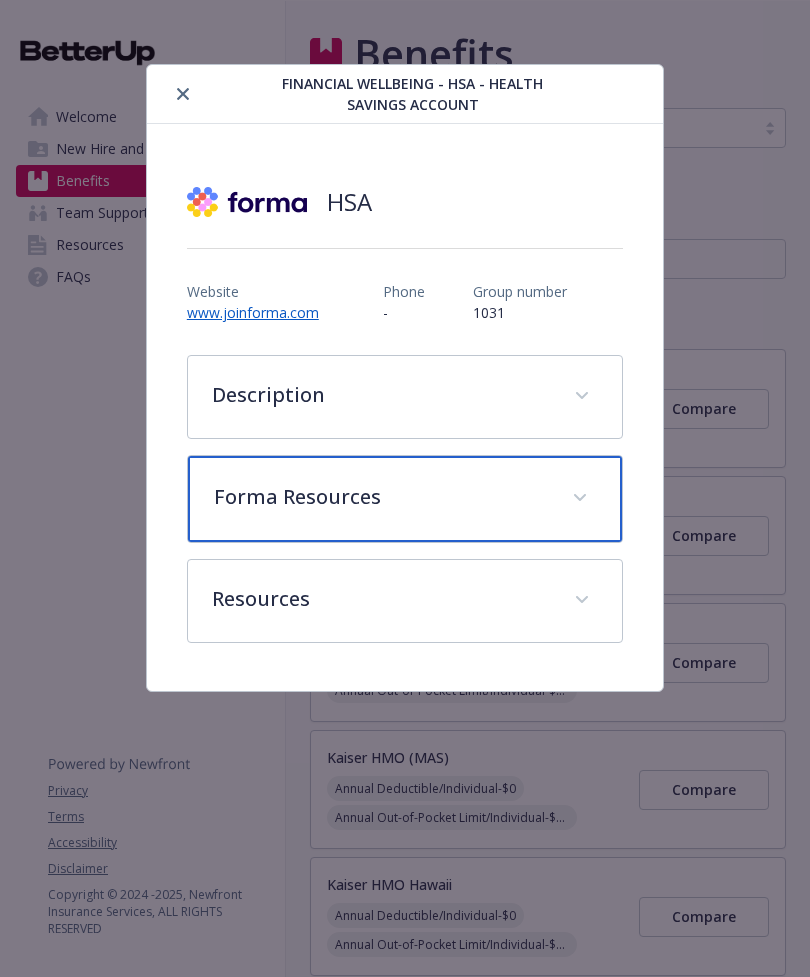 click 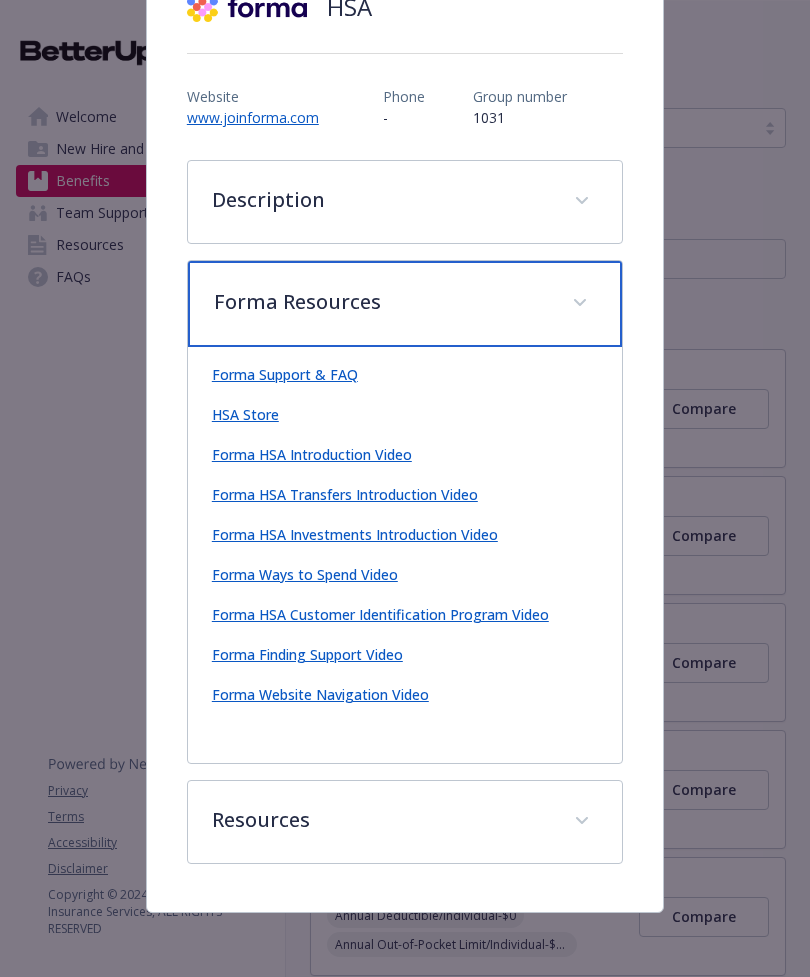scroll, scrollTop: 195, scrollLeft: 0, axis: vertical 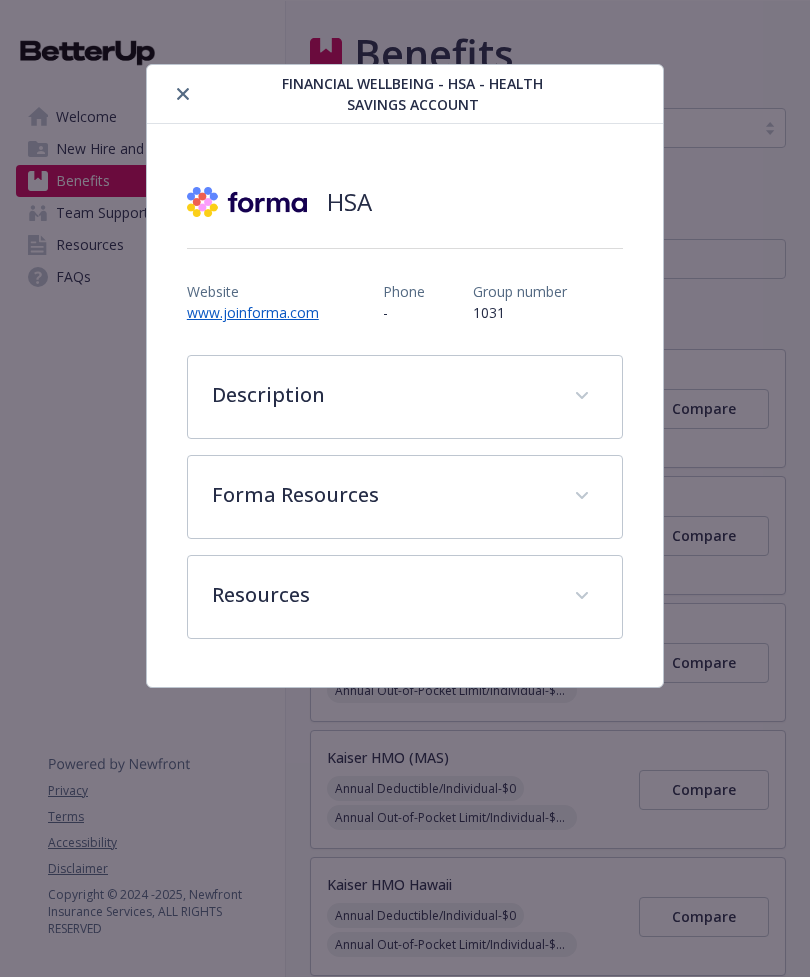 click 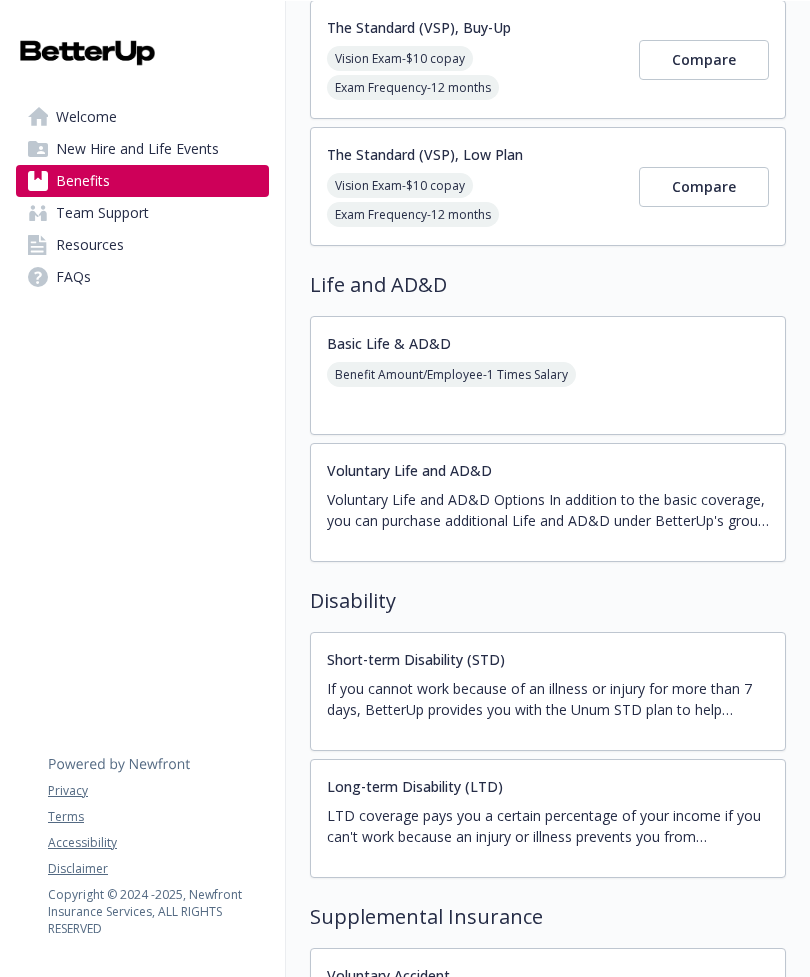 scroll, scrollTop: 1624, scrollLeft: 0, axis: vertical 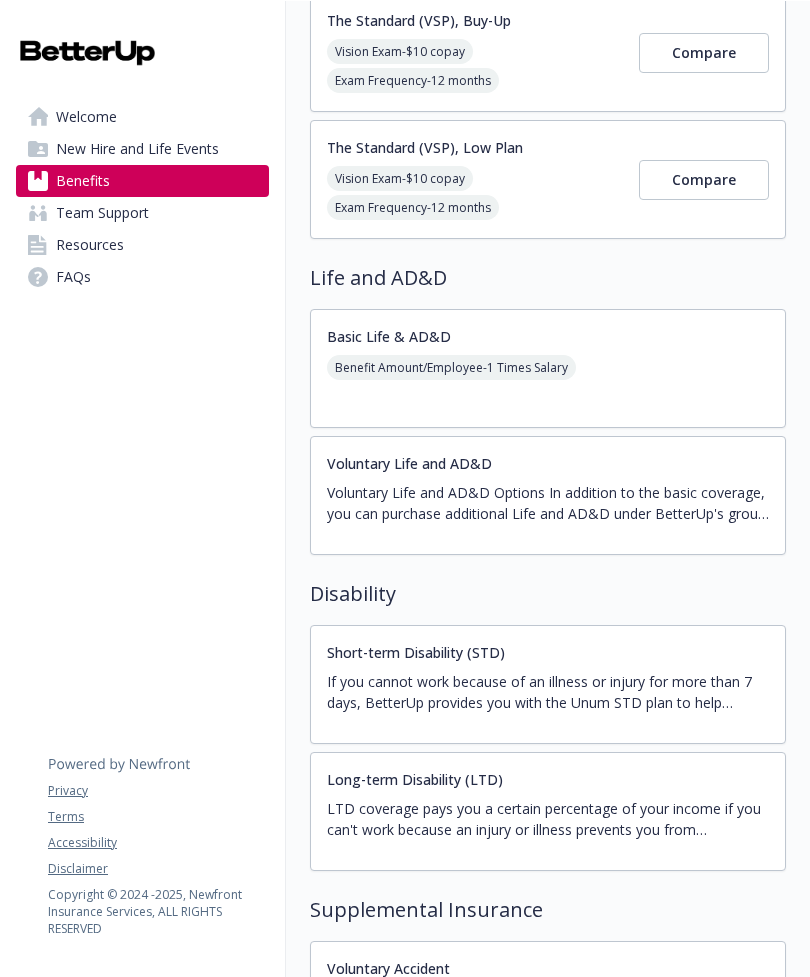 click on "Benefit Amount/Employee  -  1 Times Salary" at bounding box center [451, 367] 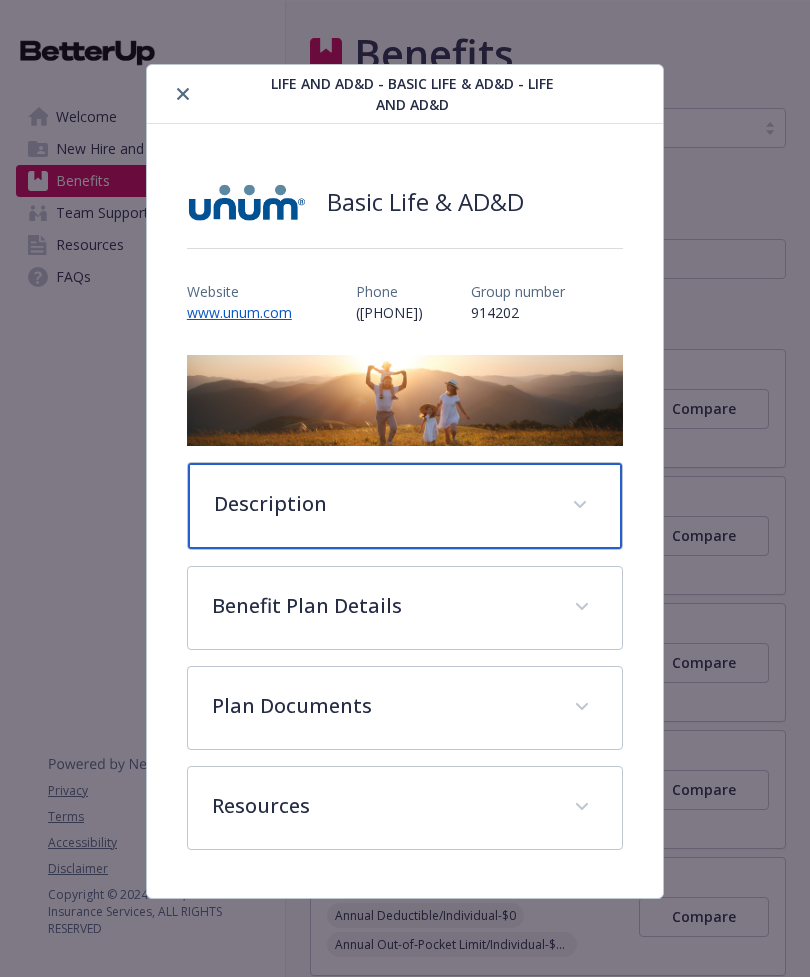 click 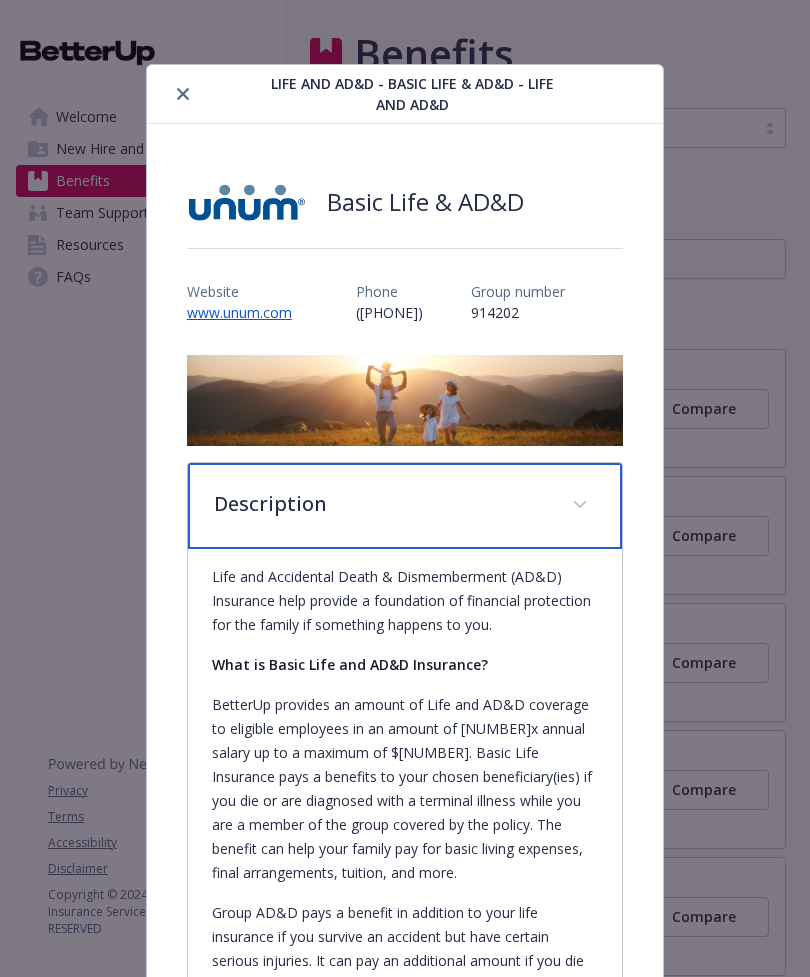 scroll, scrollTop: 0, scrollLeft: 0, axis: both 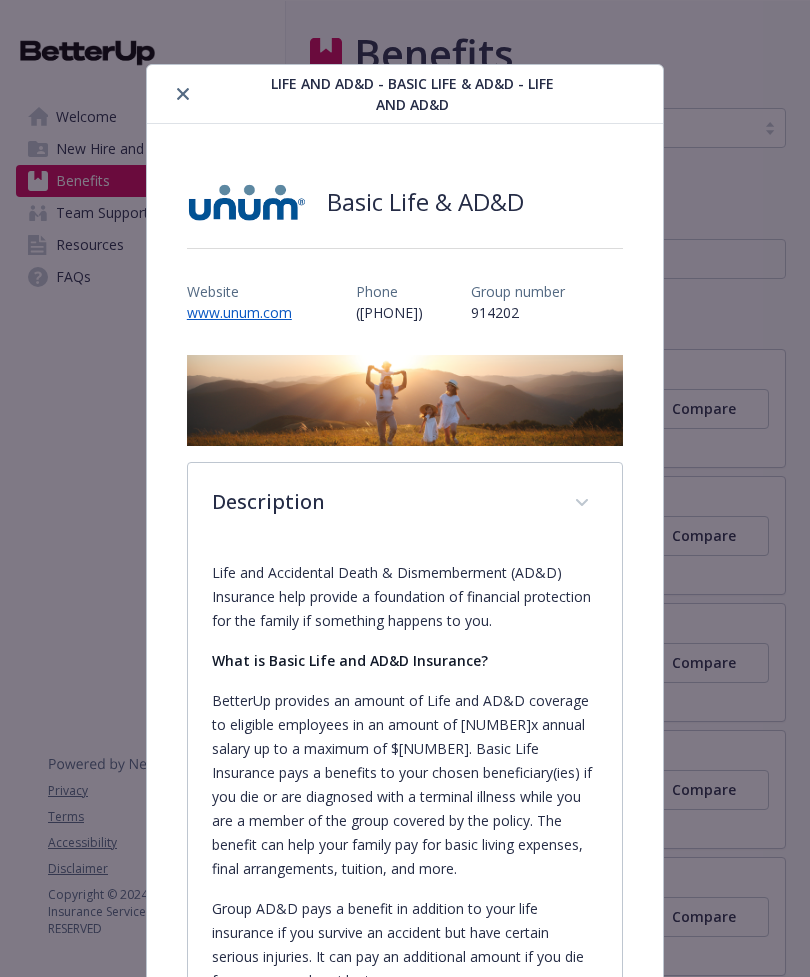 click 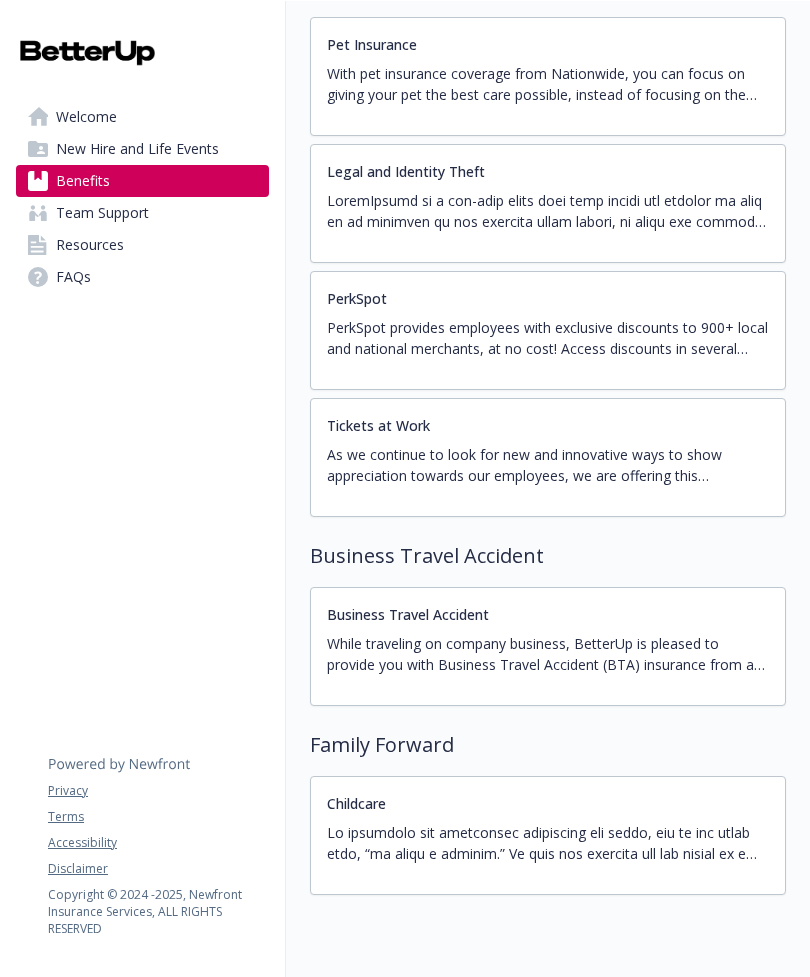 scroll, scrollTop: 4445, scrollLeft: 0, axis: vertical 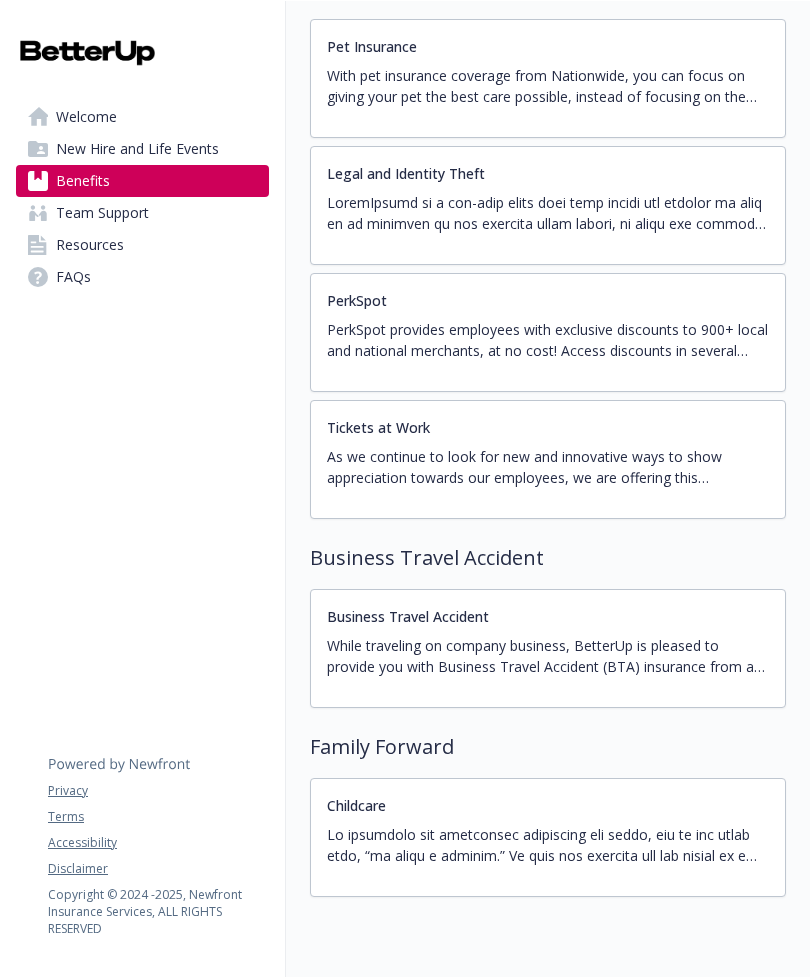 click at bounding box center [548, 845] 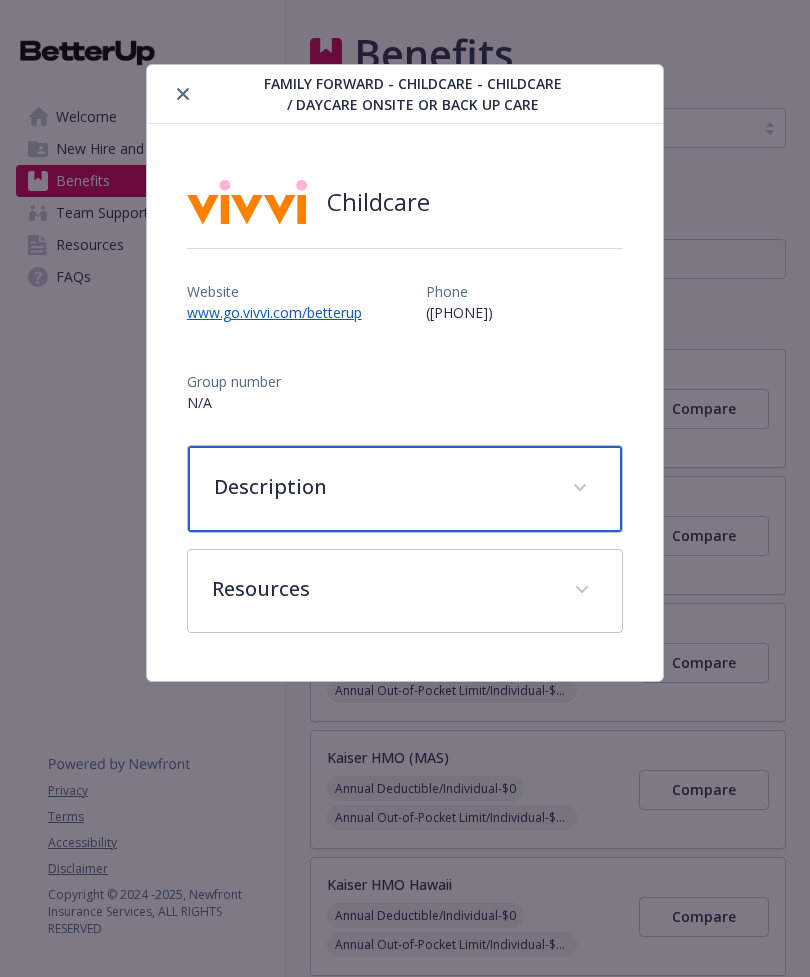 click on "Description" at bounding box center (405, 489) 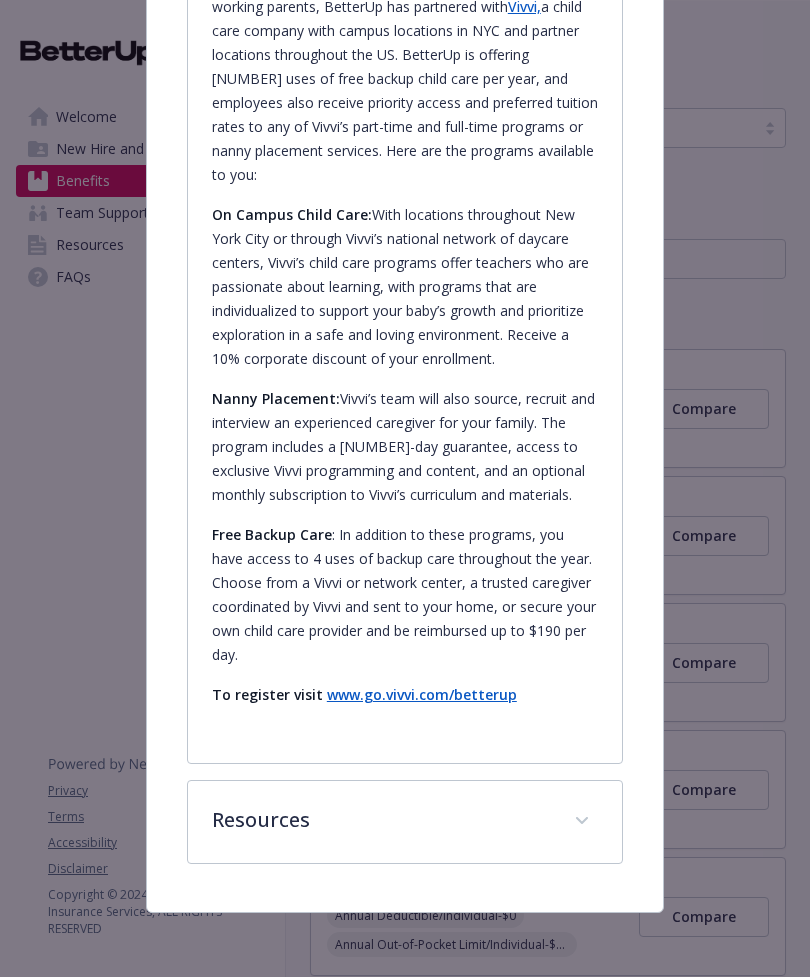 scroll, scrollTop: 2422, scrollLeft: 0, axis: vertical 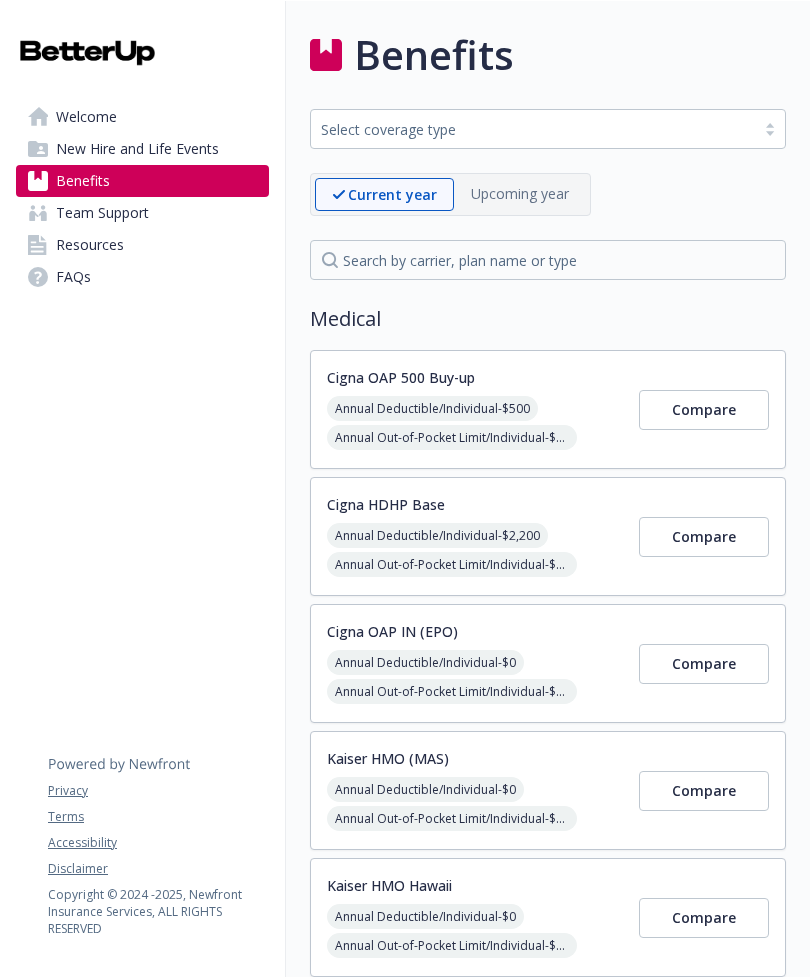 click on "Annual Deductible/Individual - $[NUMBER]" at bounding box center [437, 535] 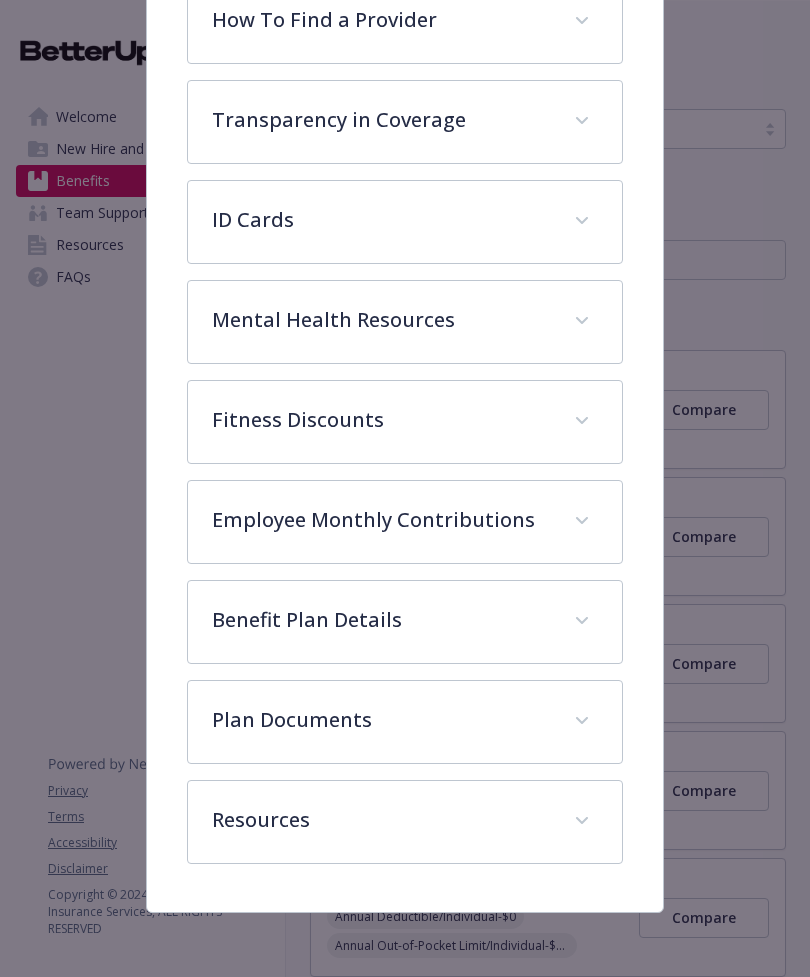 scroll, scrollTop: 457, scrollLeft: 0, axis: vertical 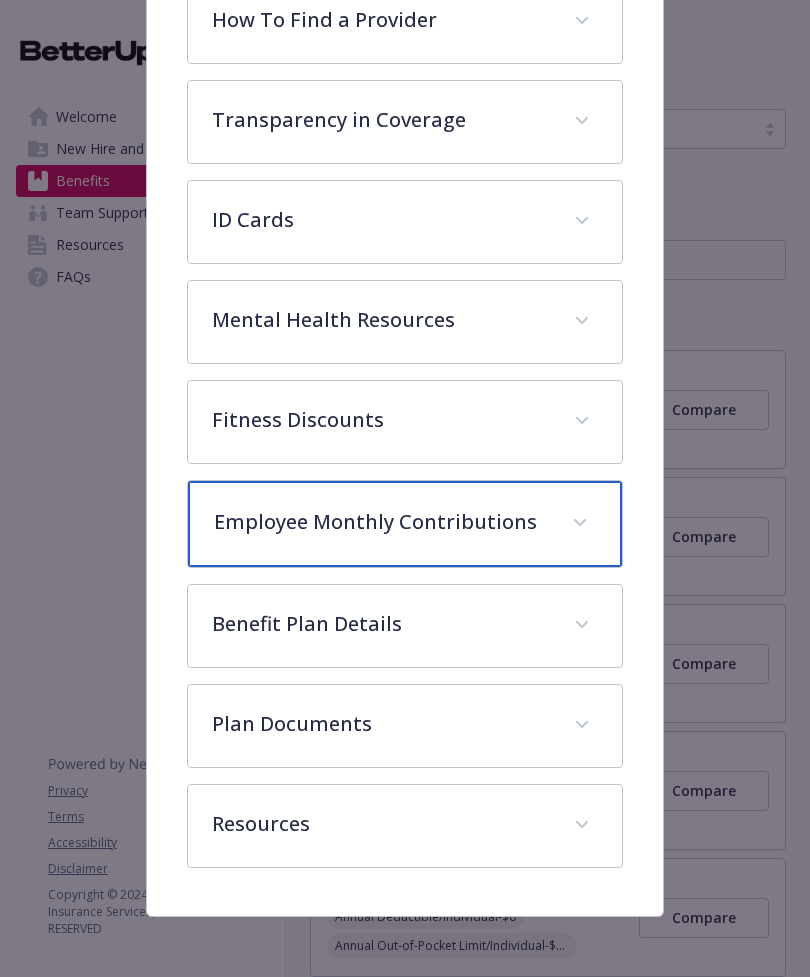 click at bounding box center [580, 523] 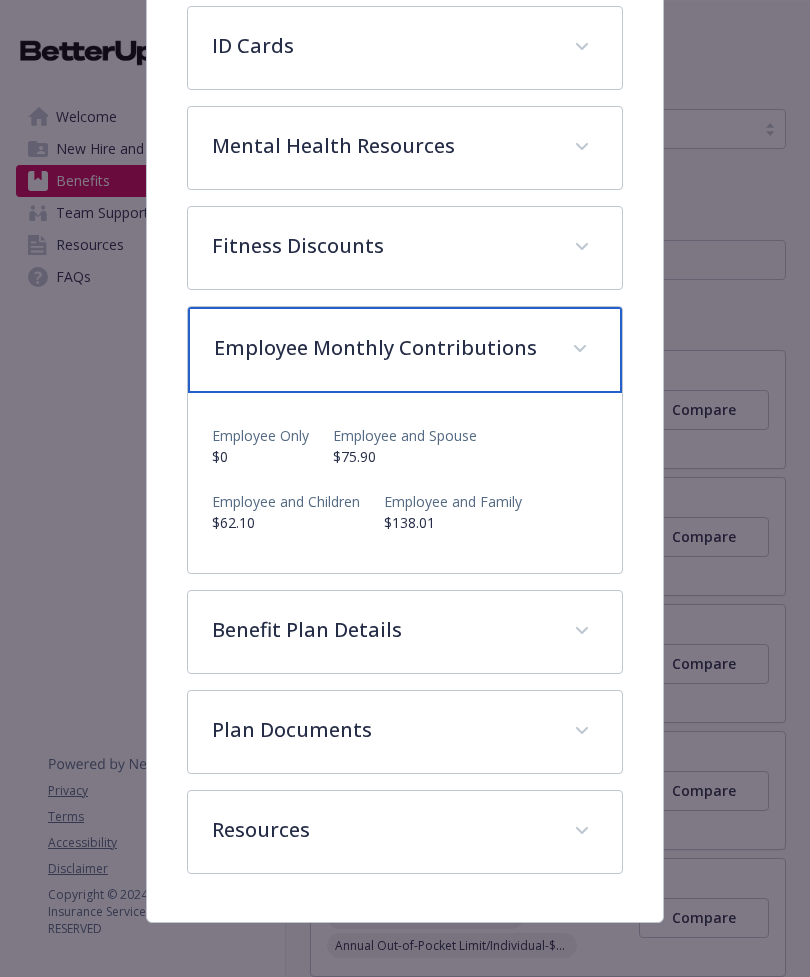 scroll, scrollTop: 627, scrollLeft: 0, axis: vertical 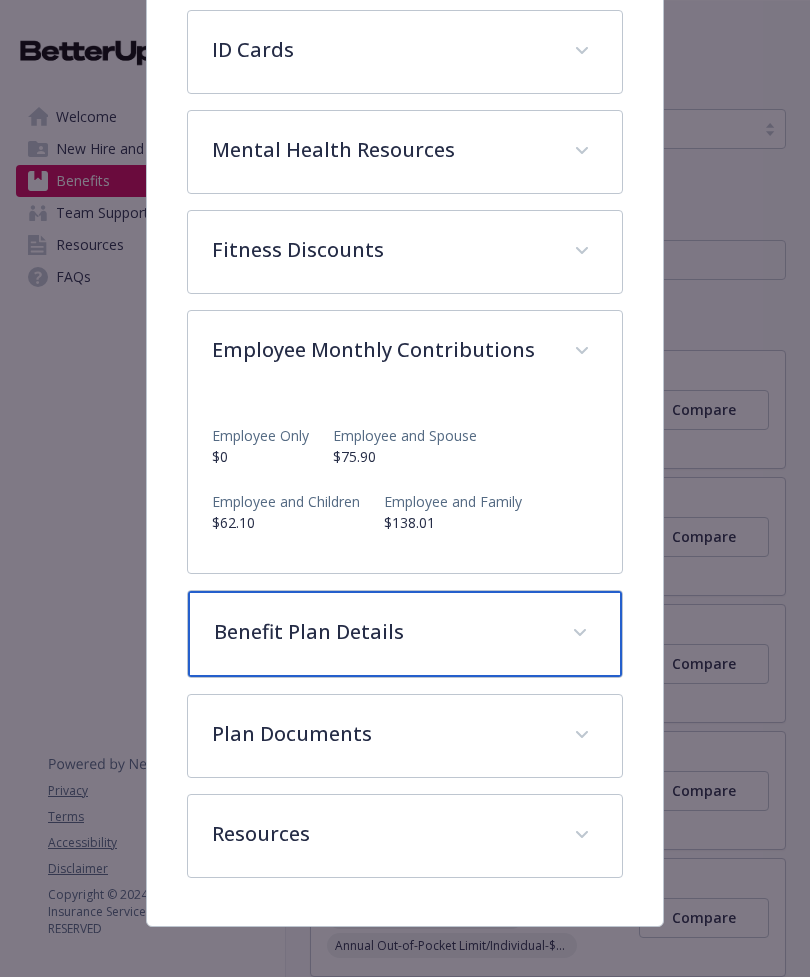 click at bounding box center [580, 633] 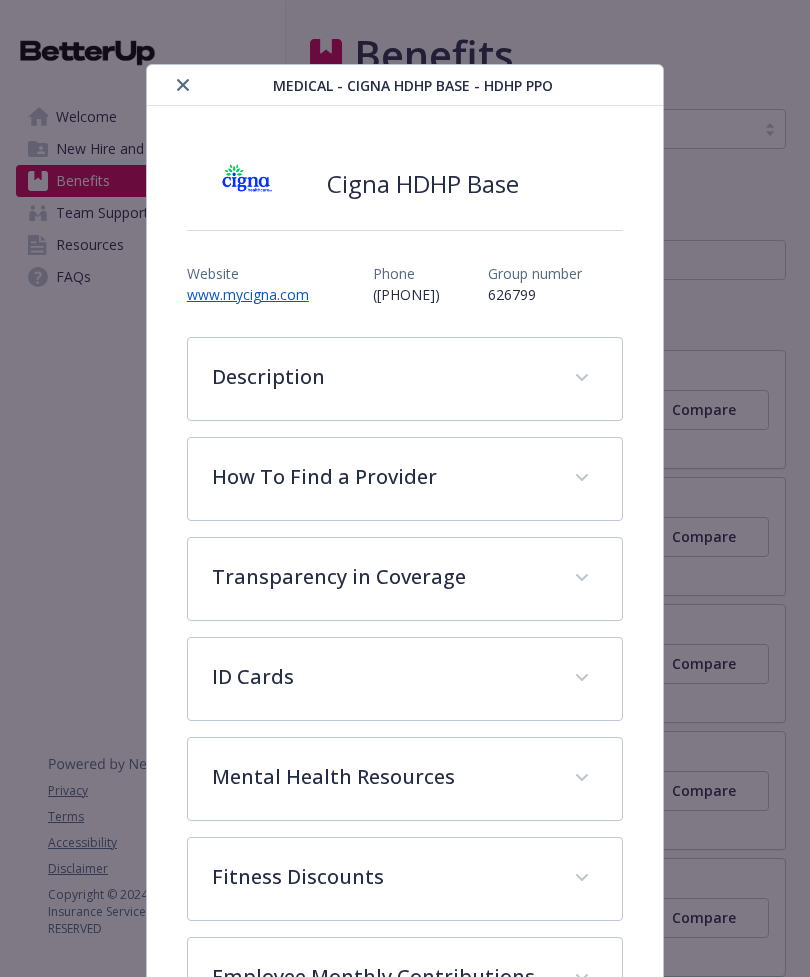 scroll, scrollTop: 0, scrollLeft: 0, axis: both 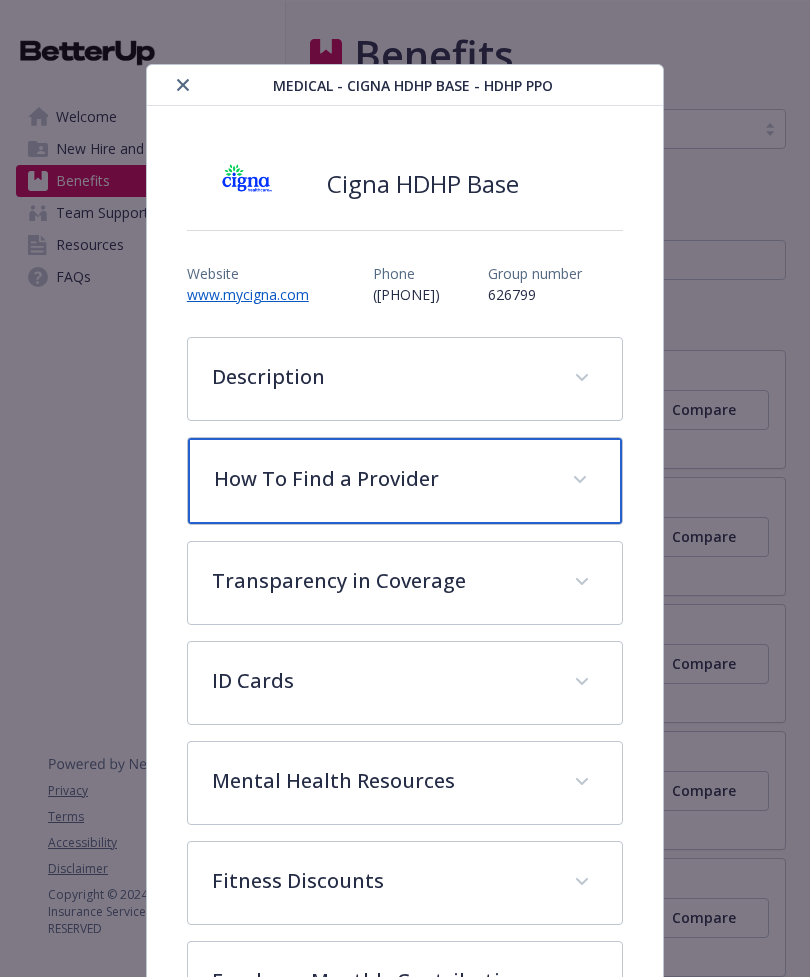 click at bounding box center [580, 480] 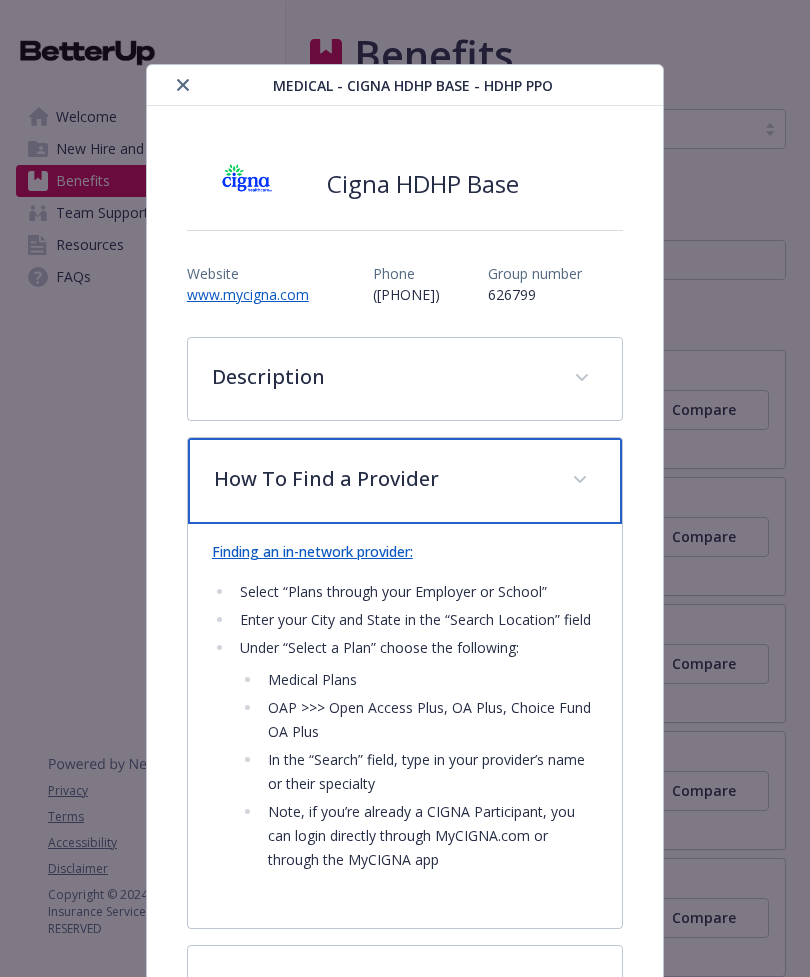 scroll, scrollTop: 0, scrollLeft: 0, axis: both 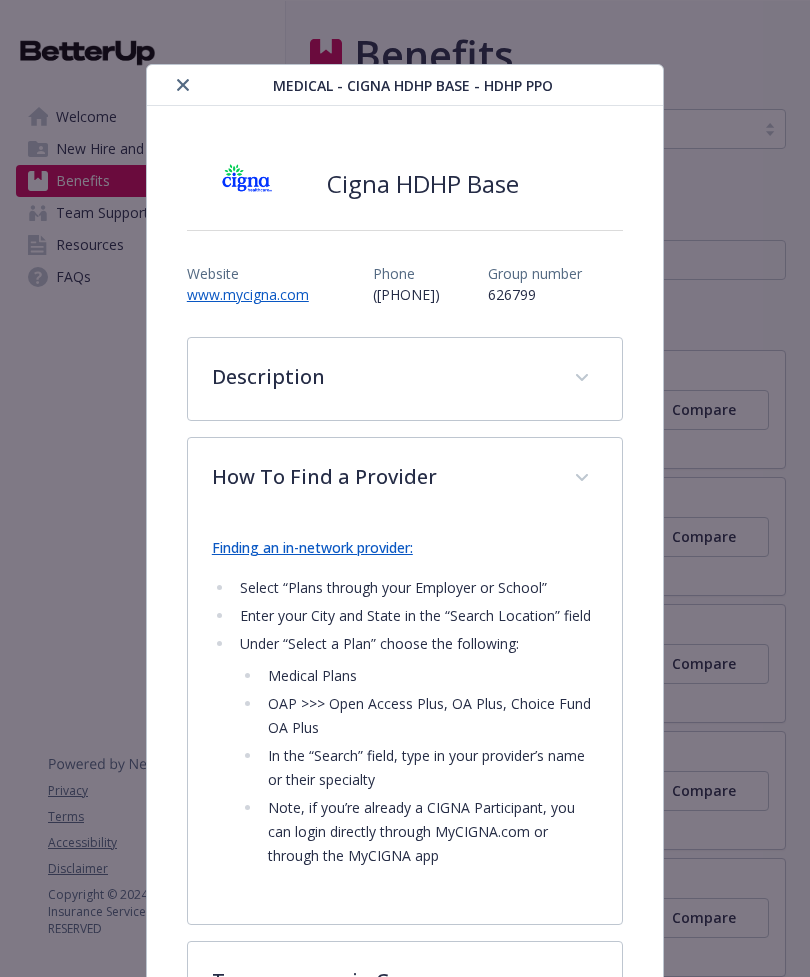 click at bounding box center [183, 85] 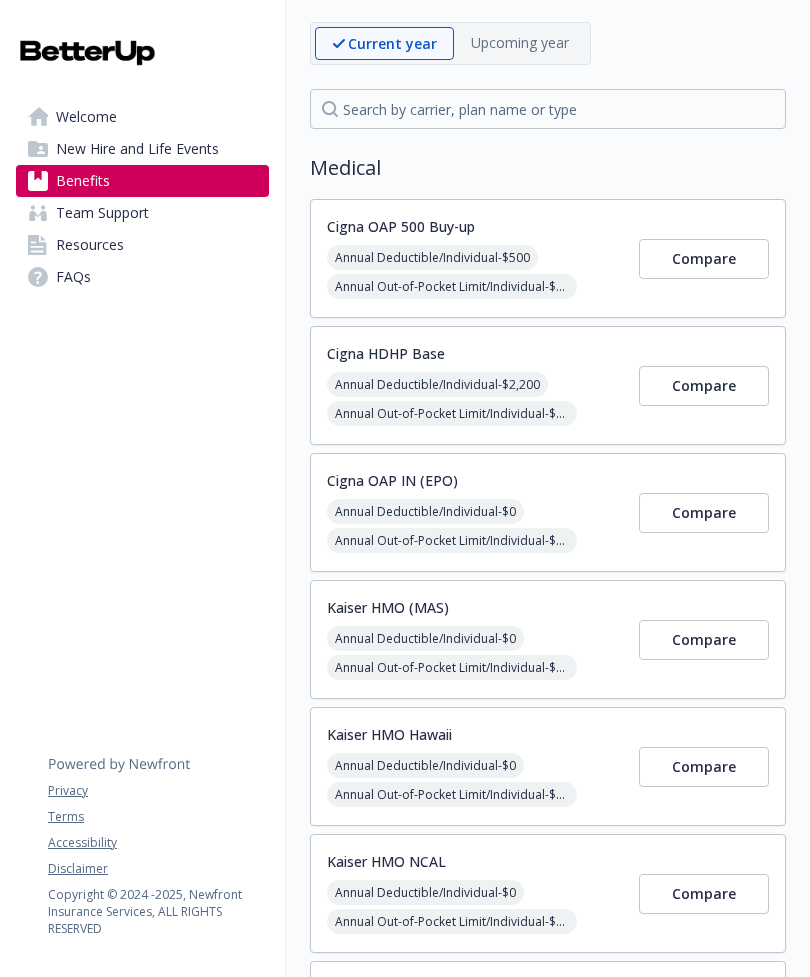 scroll, scrollTop: 150, scrollLeft: 0, axis: vertical 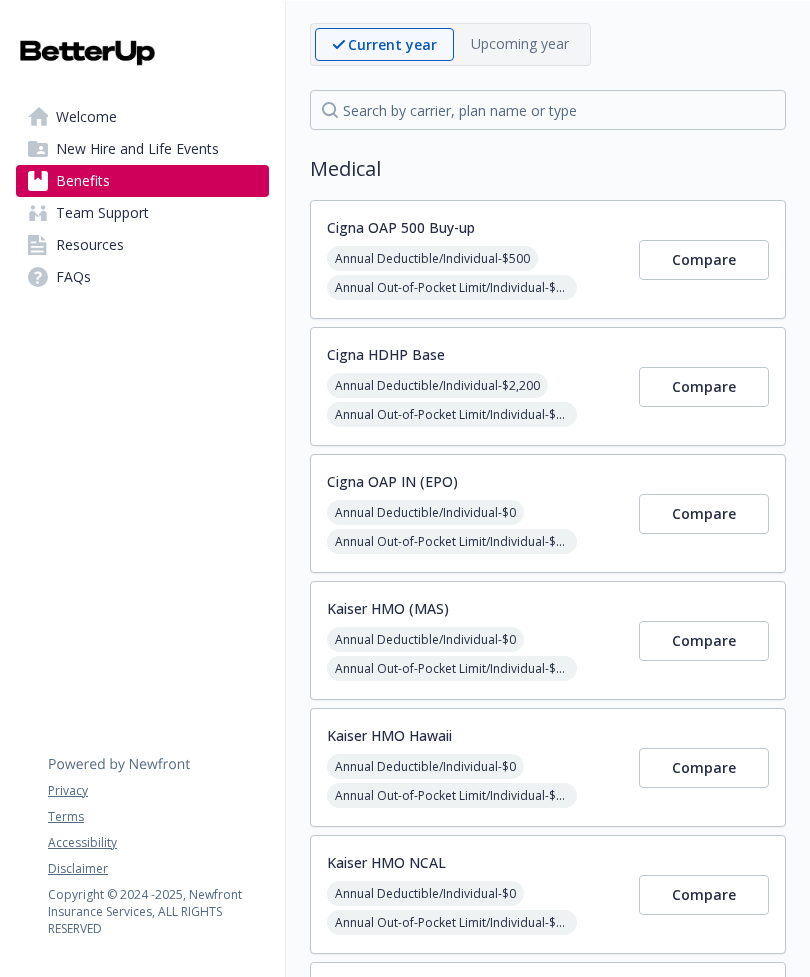 click on "Annual Deductible/Individual - $[NUMBER]" at bounding box center [432, 258] 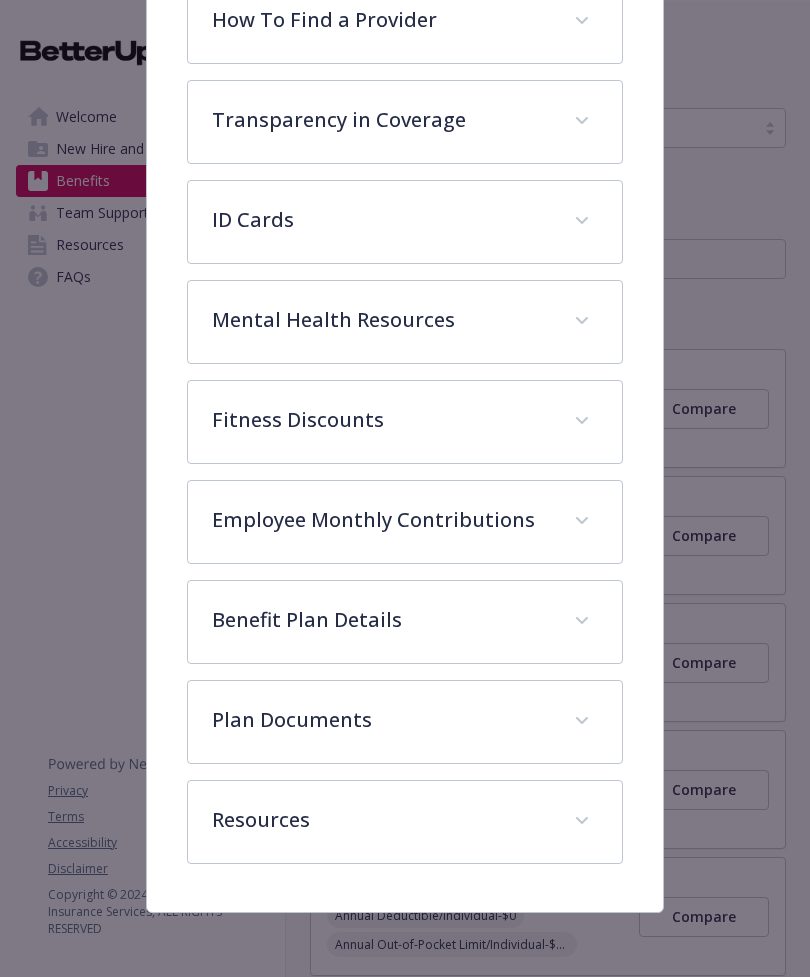 scroll, scrollTop: 475, scrollLeft: 0, axis: vertical 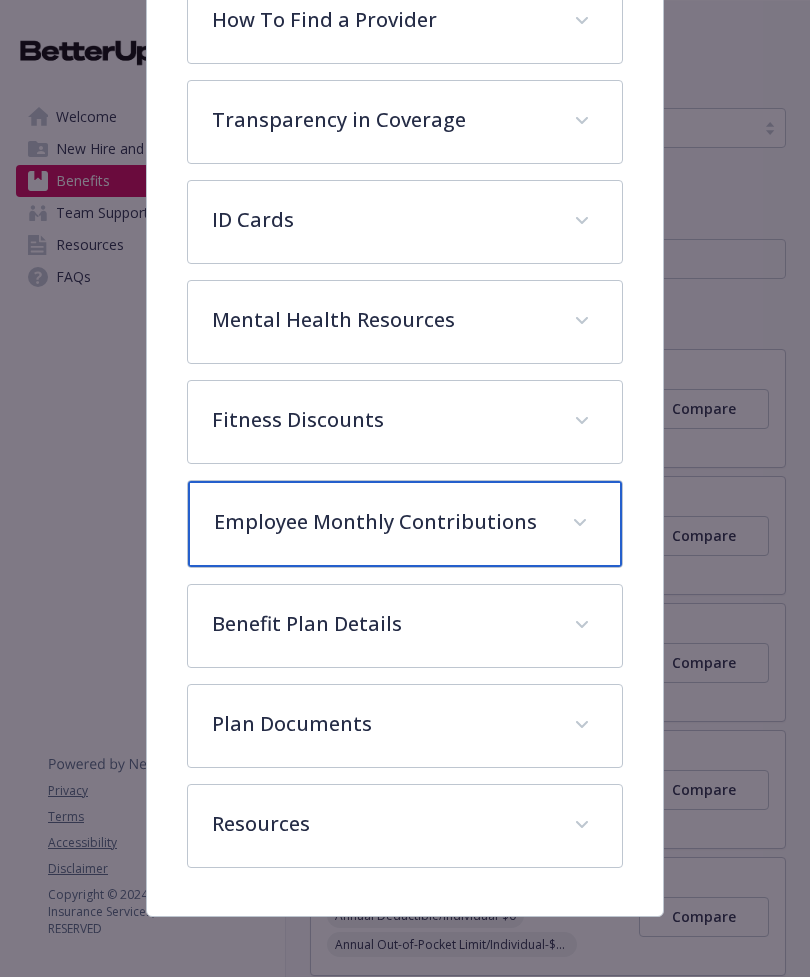click on "Employee Monthly Contributions" at bounding box center (405, 524) 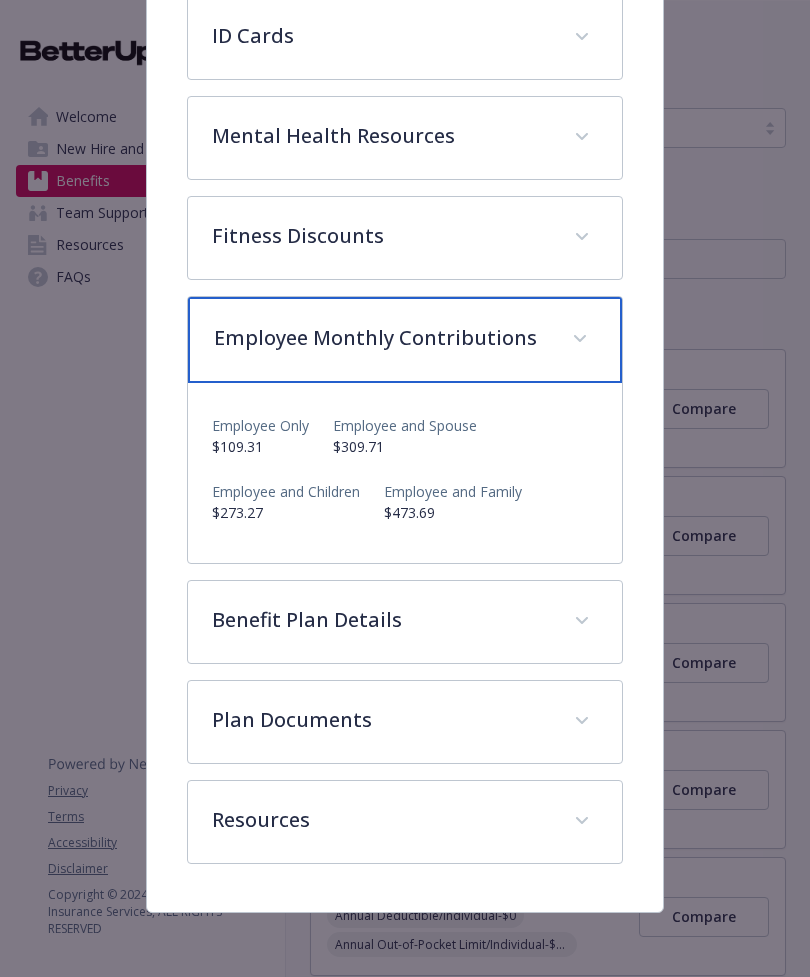 scroll, scrollTop: 659, scrollLeft: 0, axis: vertical 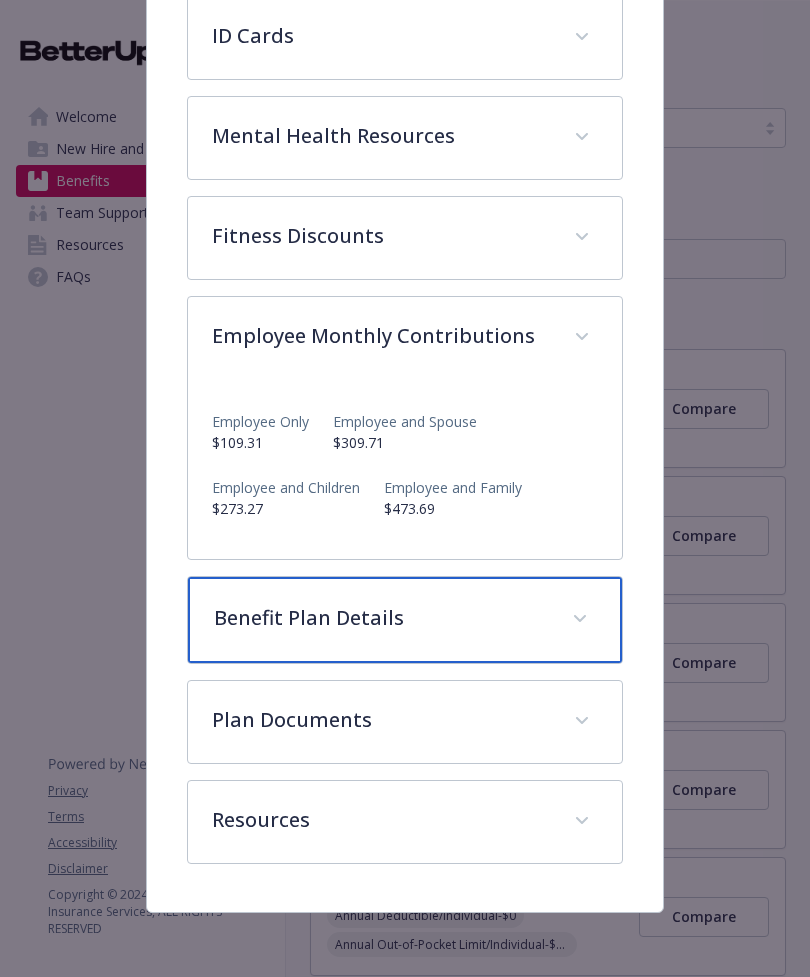 click on "Benefit Plan Details" at bounding box center (381, 618) 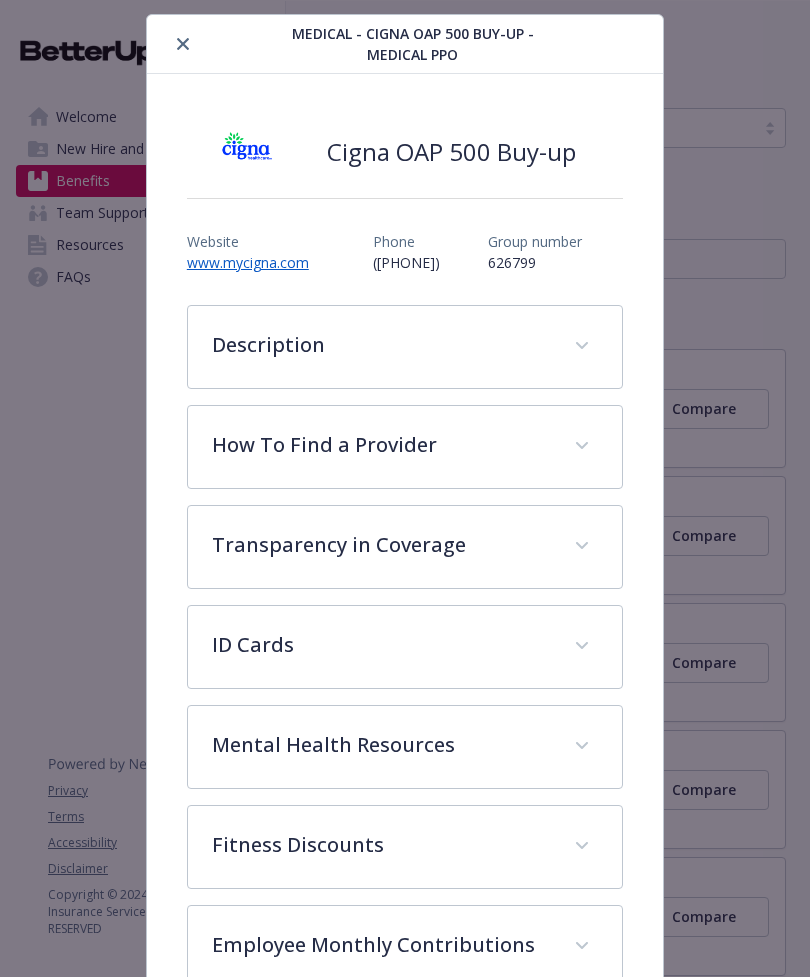 scroll, scrollTop: 49, scrollLeft: 0, axis: vertical 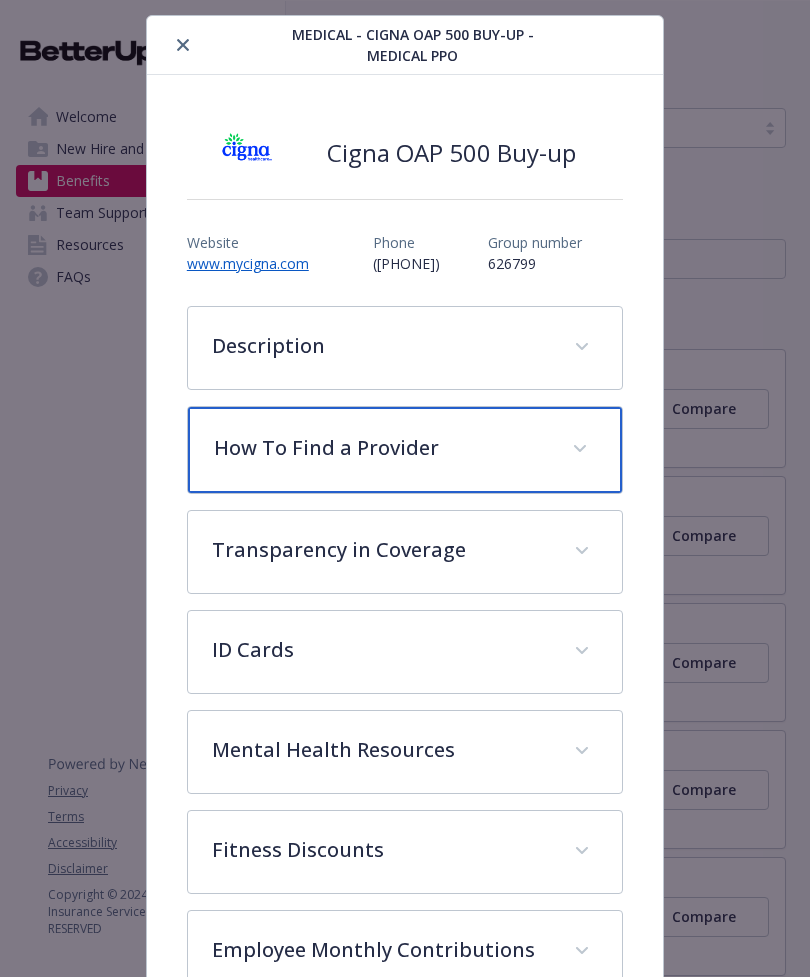 click on "How To Find a Provider" at bounding box center [405, 450] 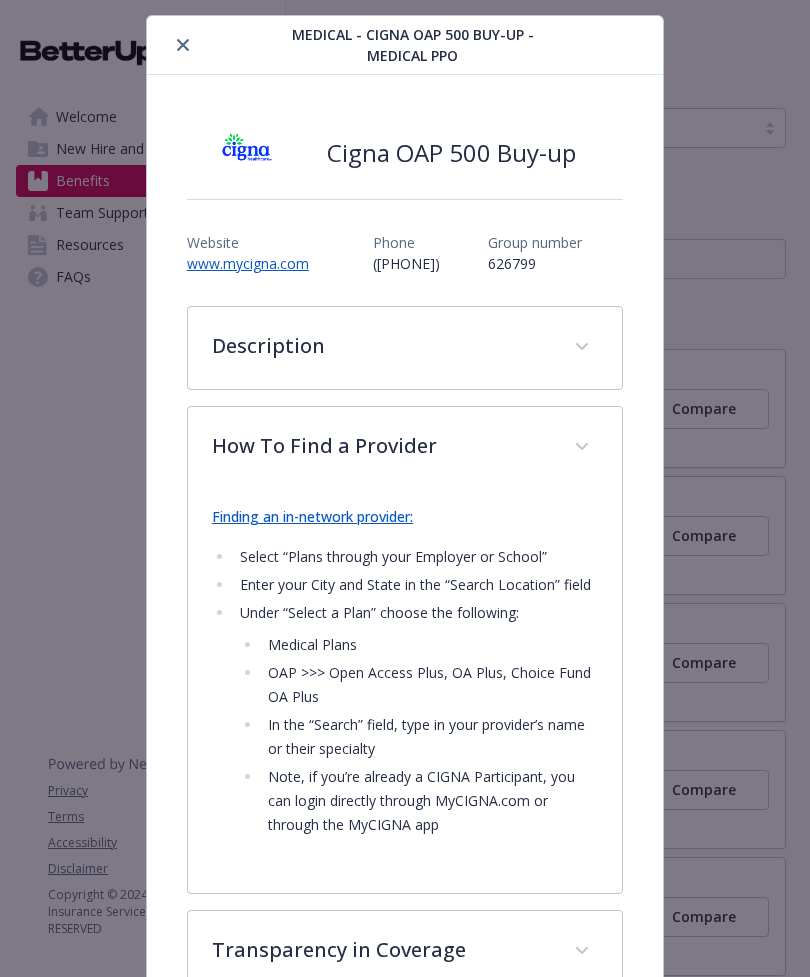 click on "Finding an in-network provider:" at bounding box center [312, 516] 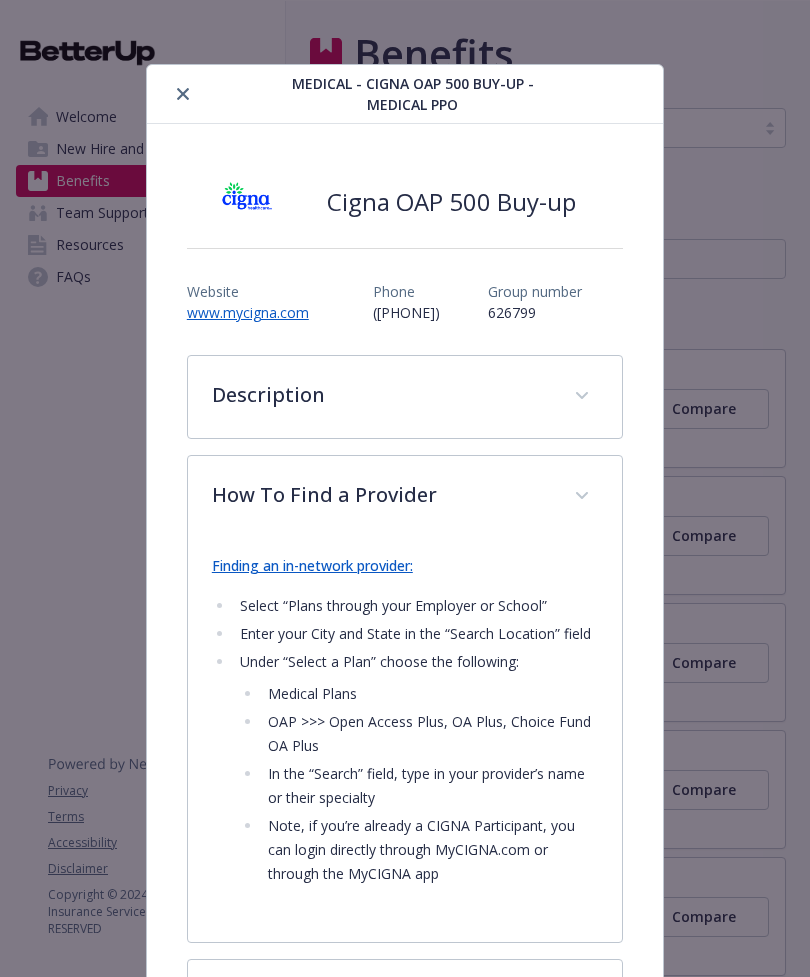 scroll, scrollTop: 0, scrollLeft: 0, axis: both 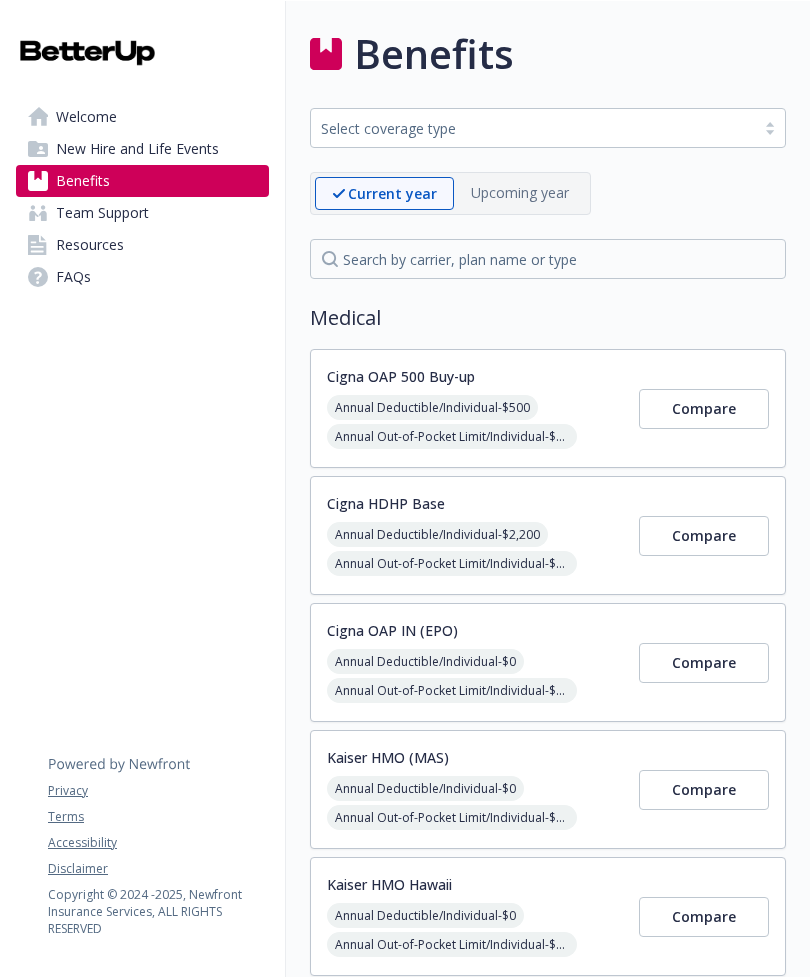click on "Annual Out-of-Pocket Limit/Individual  -  $1,750" at bounding box center [452, 690] 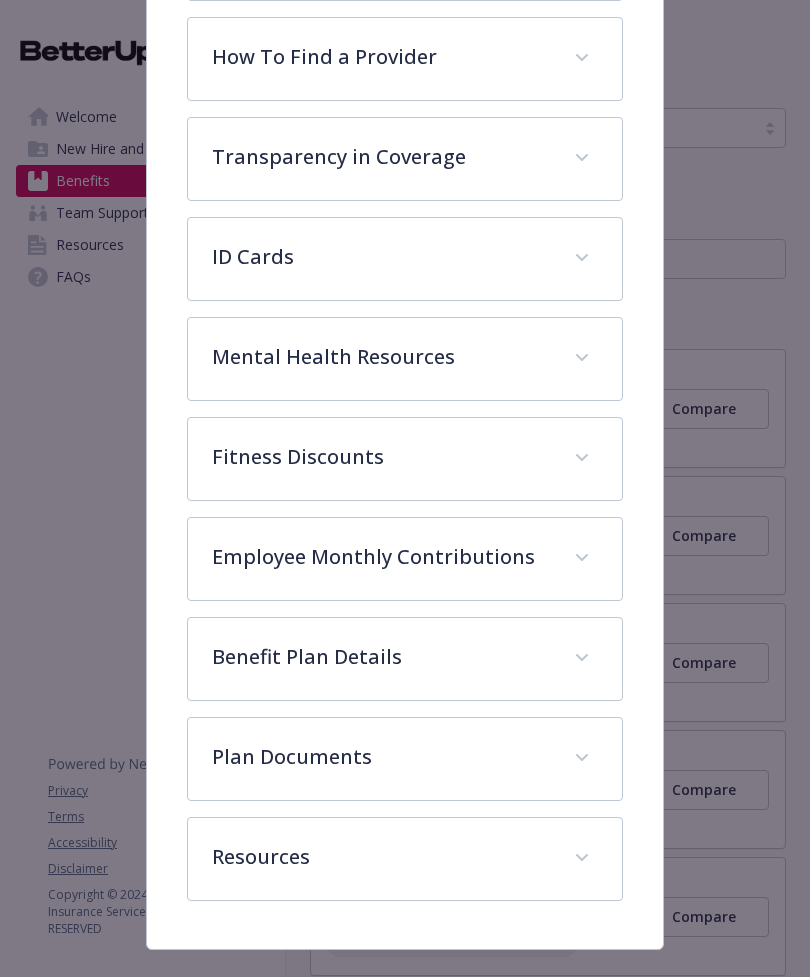 scroll, scrollTop: 439, scrollLeft: 0, axis: vertical 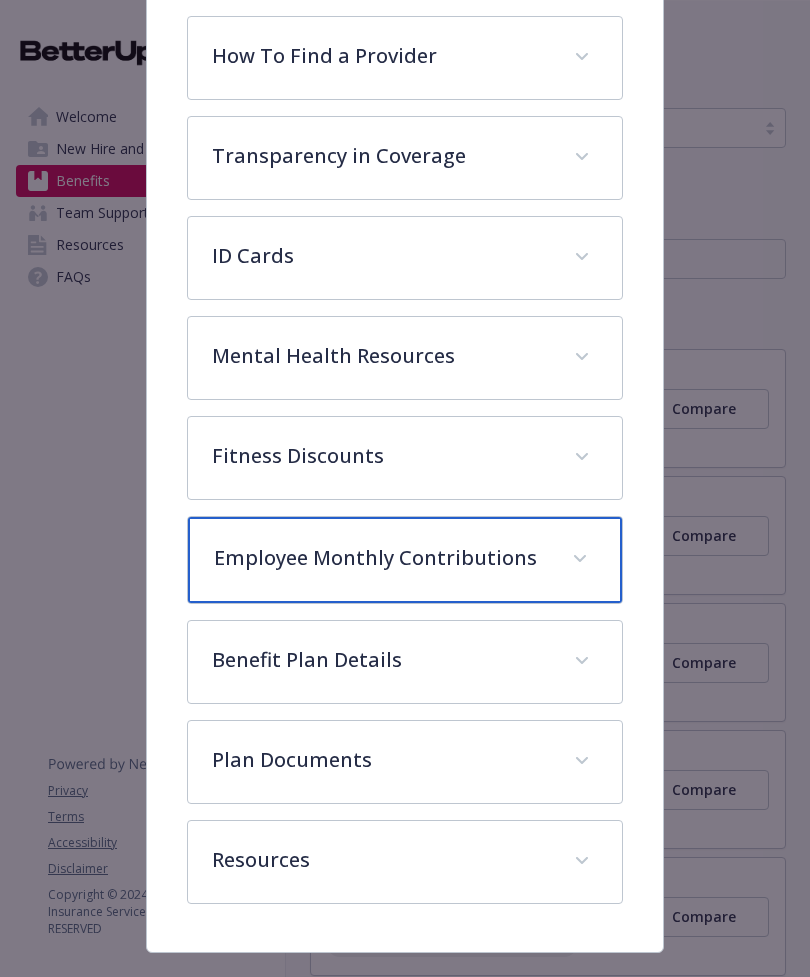 click at bounding box center [580, 559] 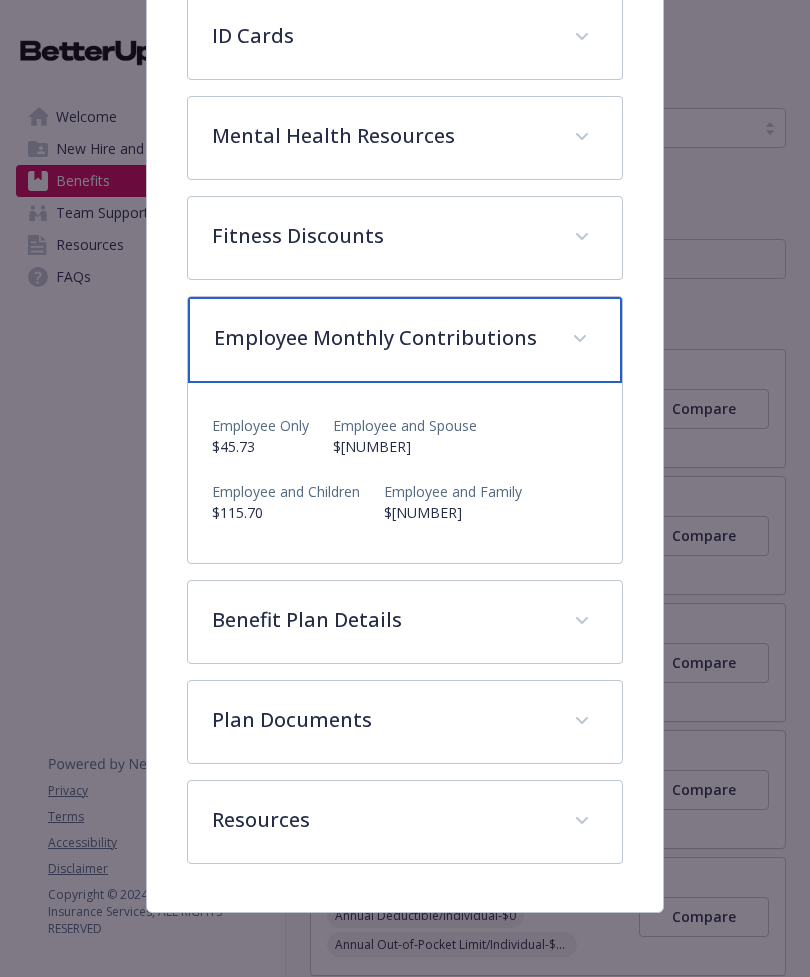 scroll, scrollTop: 659, scrollLeft: 0, axis: vertical 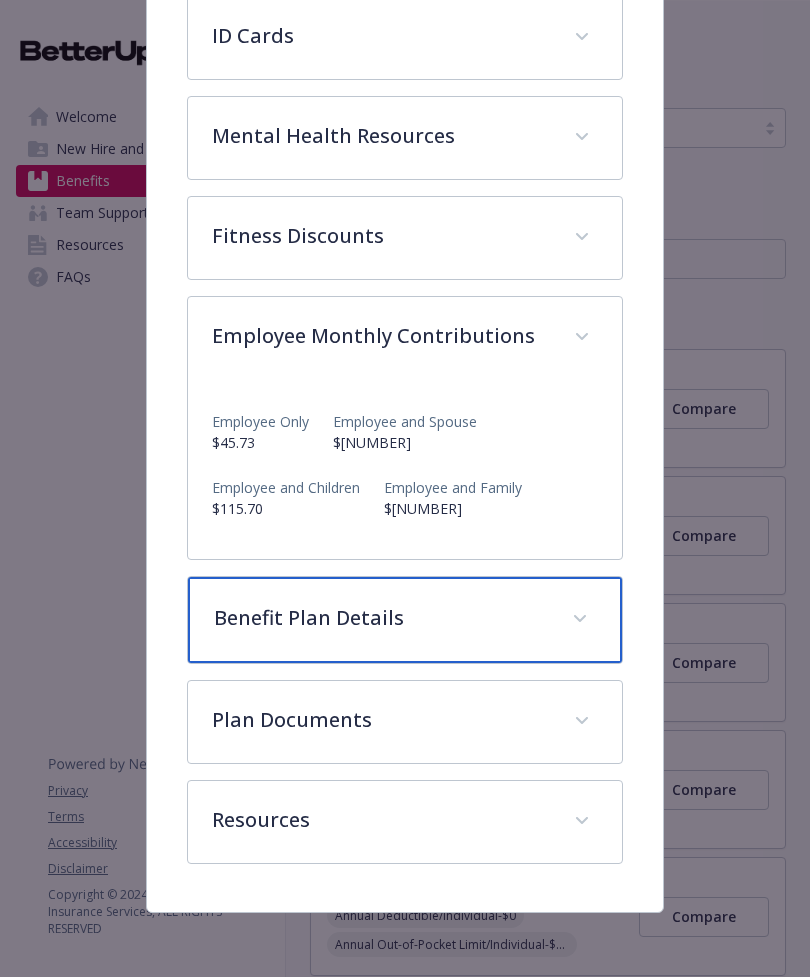 click at bounding box center (580, 619) 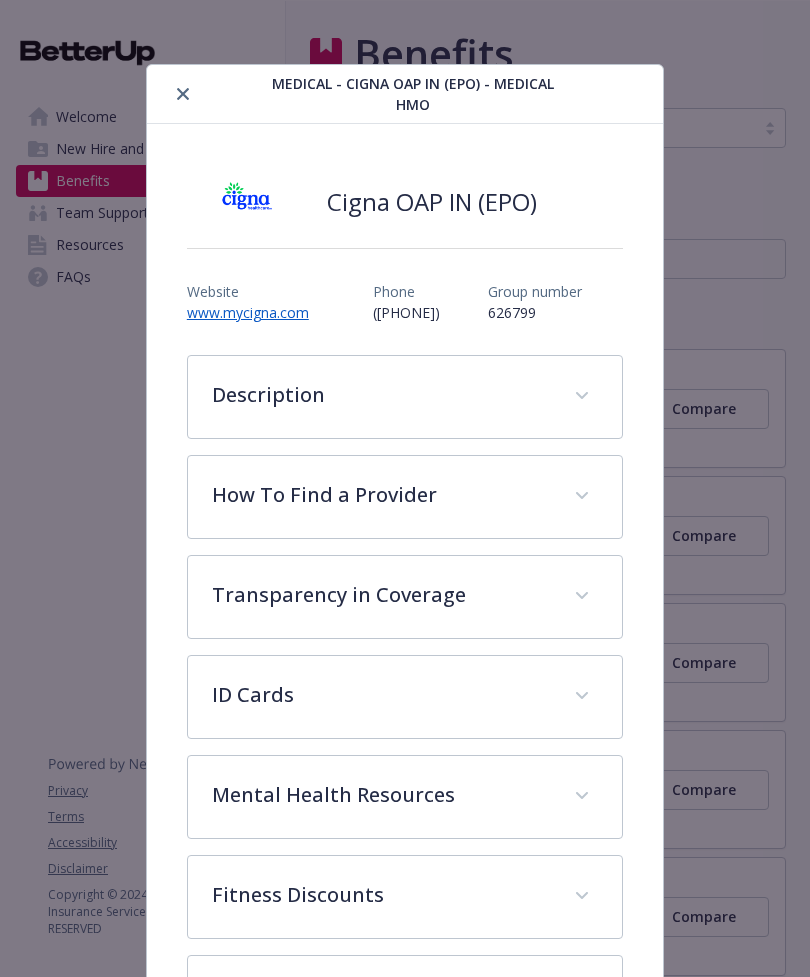scroll, scrollTop: 0, scrollLeft: 0, axis: both 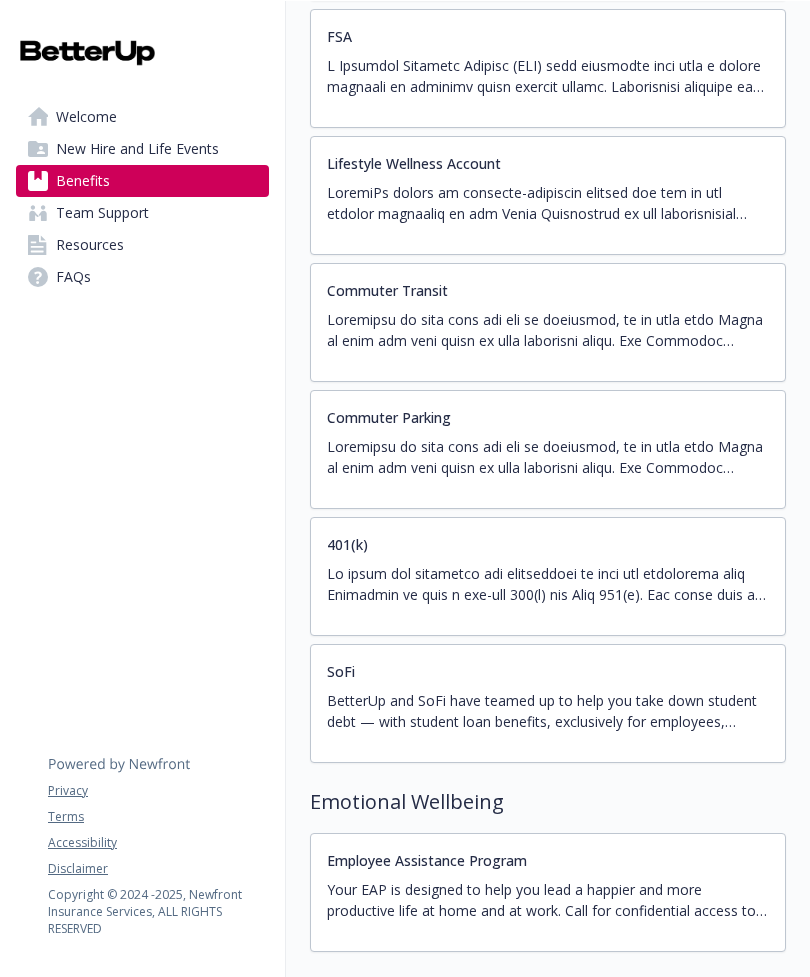 click at bounding box center (548, 584) 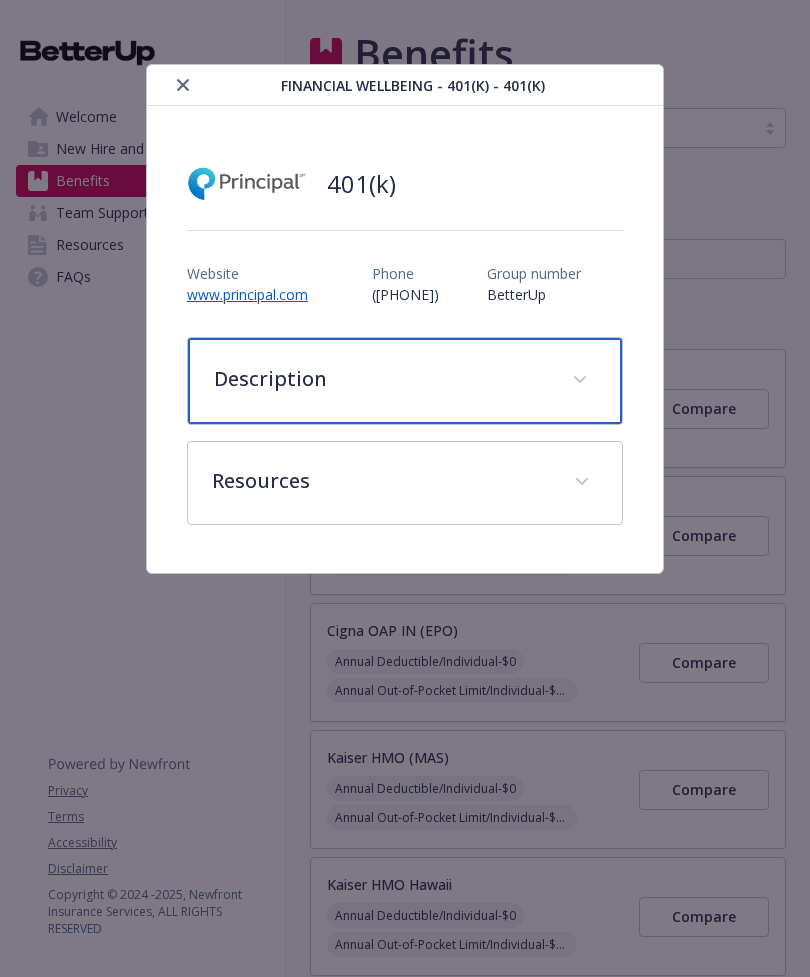 click at bounding box center (580, 380) 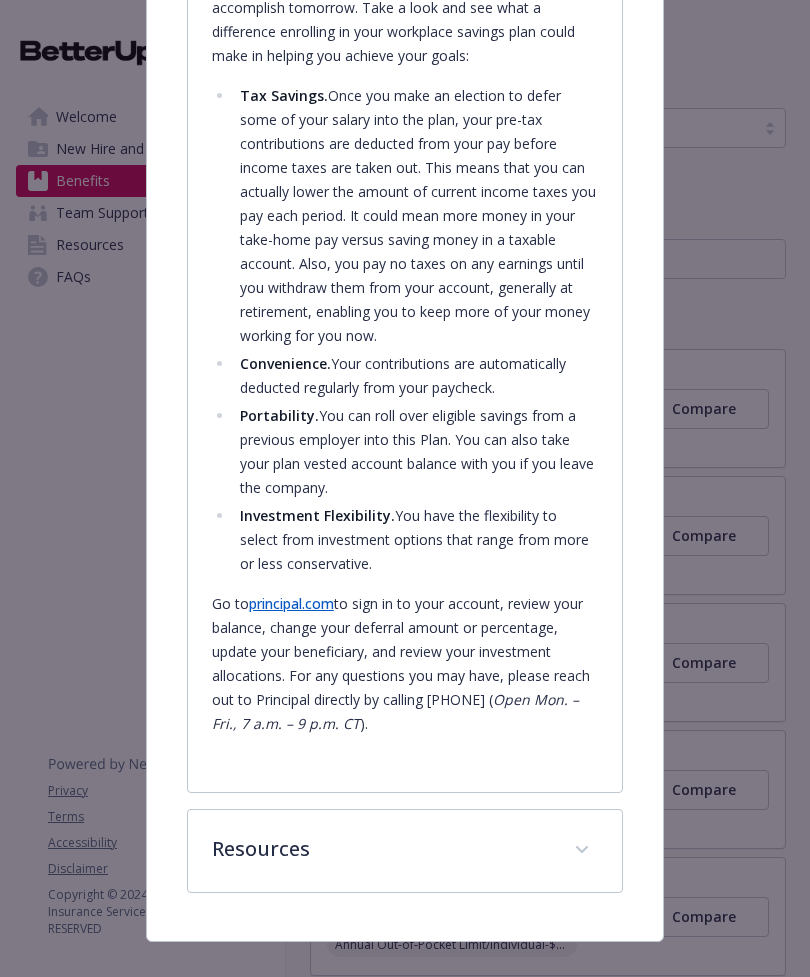 scroll, scrollTop: 568, scrollLeft: 0, axis: vertical 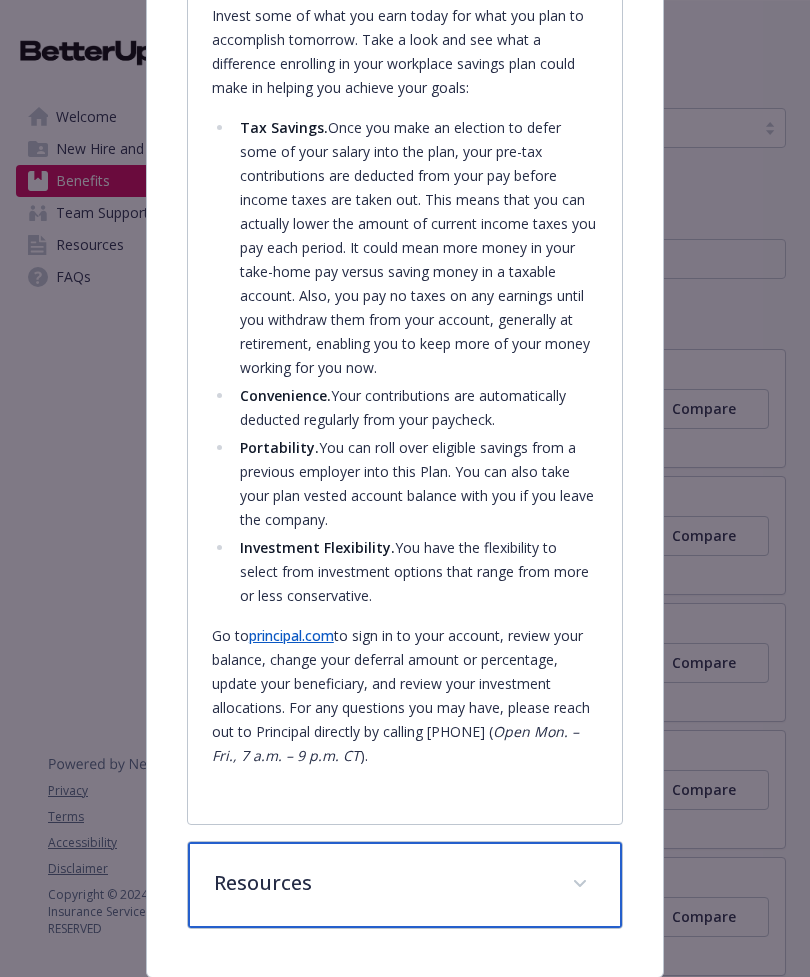 click at bounding box center (580, 884) 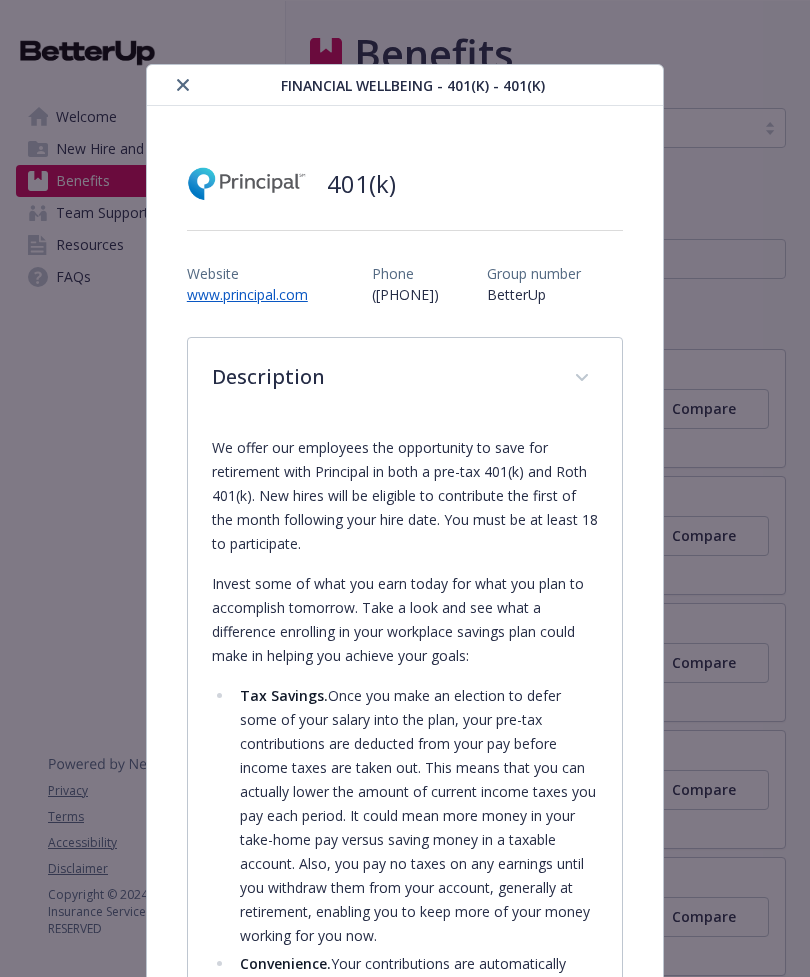 scroll, scrollTop: 0, scrollLeft: 0, axis: both 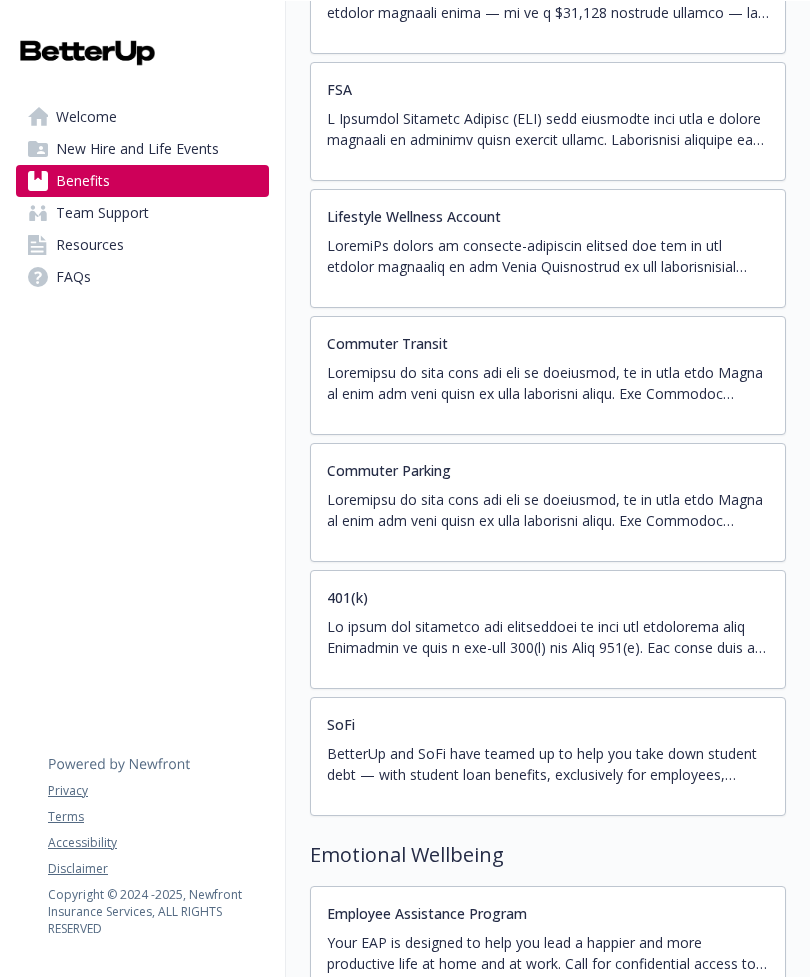click at bounding box center (548, 510) 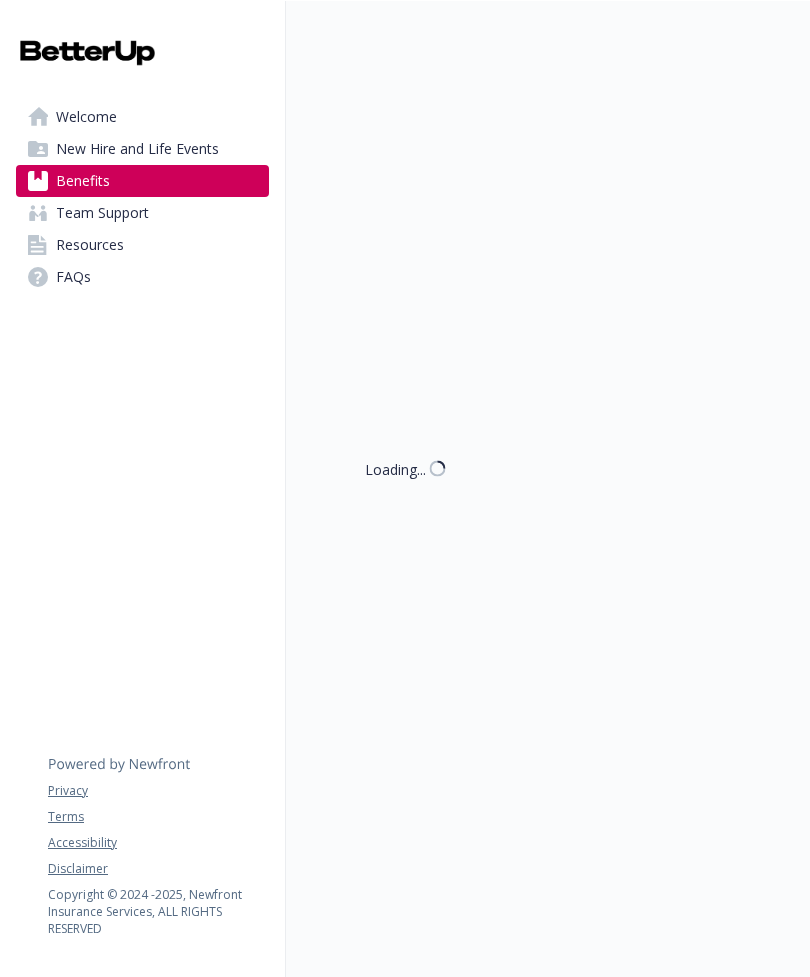 scroll, scrollTop: 1, scrollLeft: 0, axis: vertical 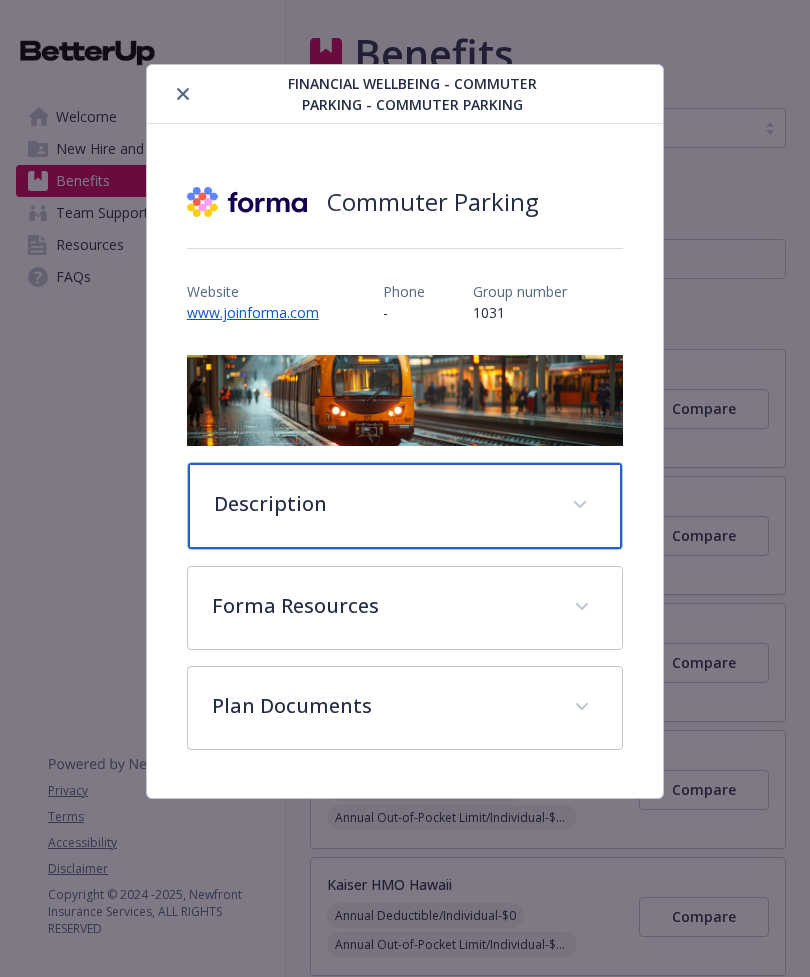 click at bounding box center [580, 505] 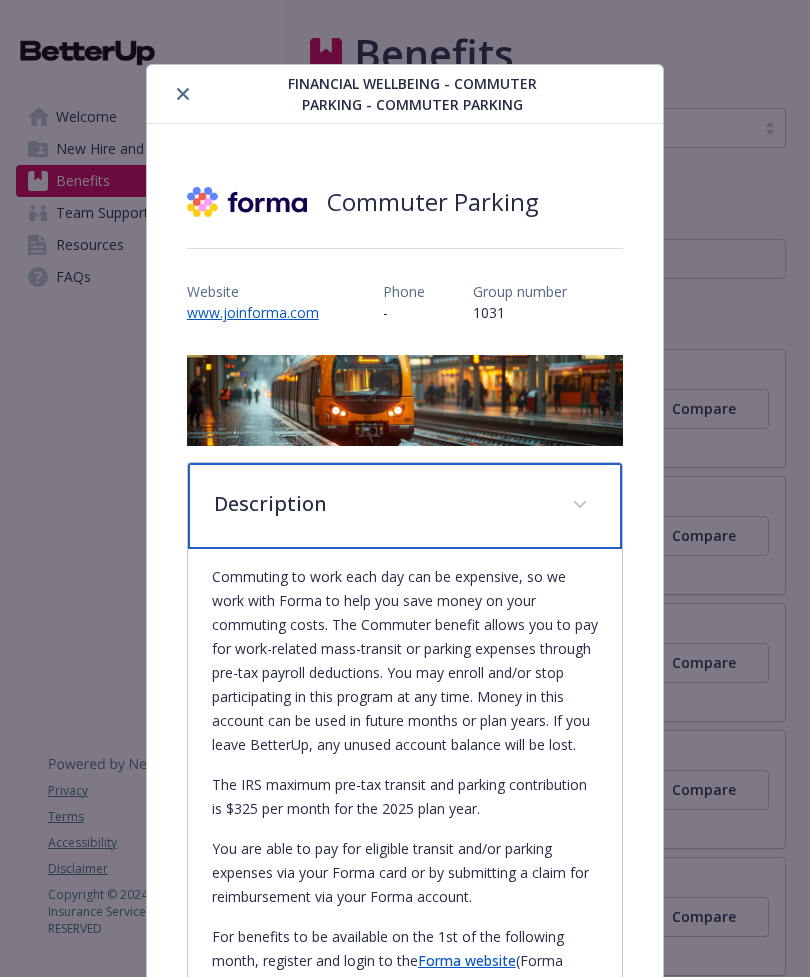 scroll, scrollTop: 0, scrollLeft: 0, axis: both 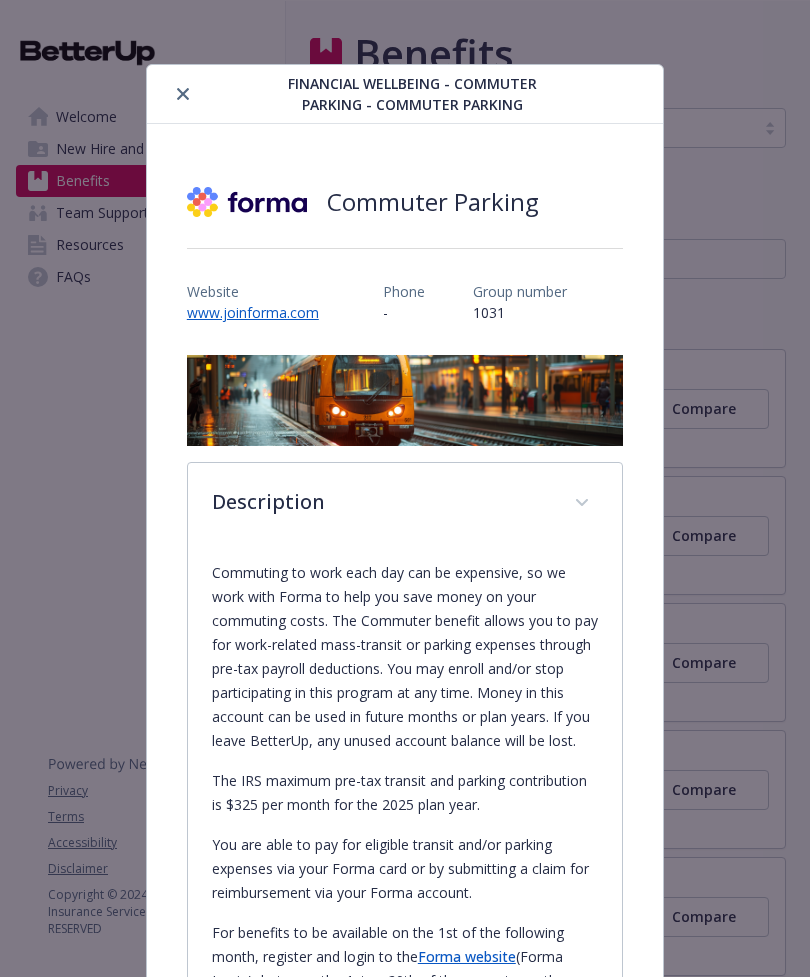 click at bounding box center (183, 94) 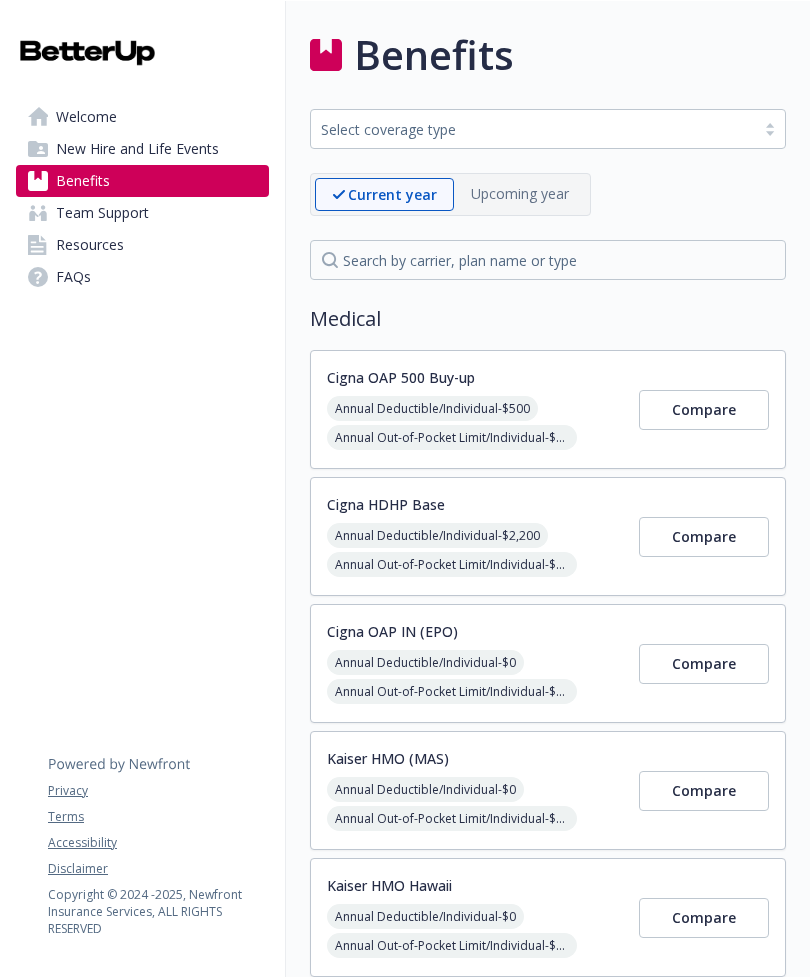 scroll, scrollTop: 0, scrollLeft: 0, axis: both 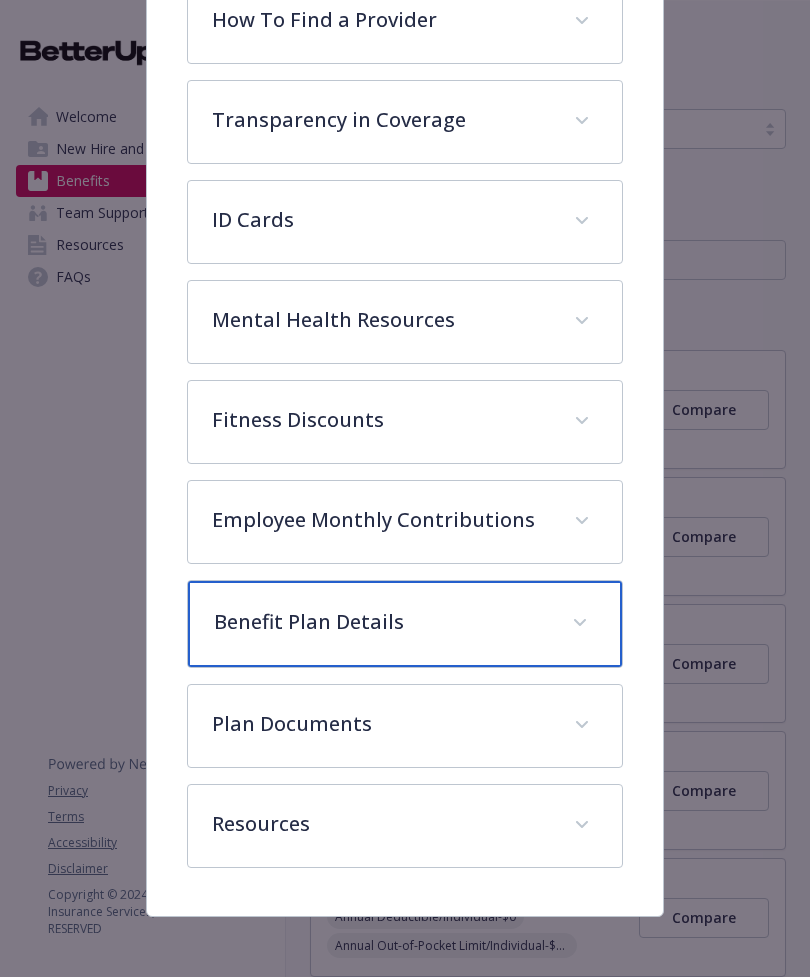 click at bounding box center (580, 623) 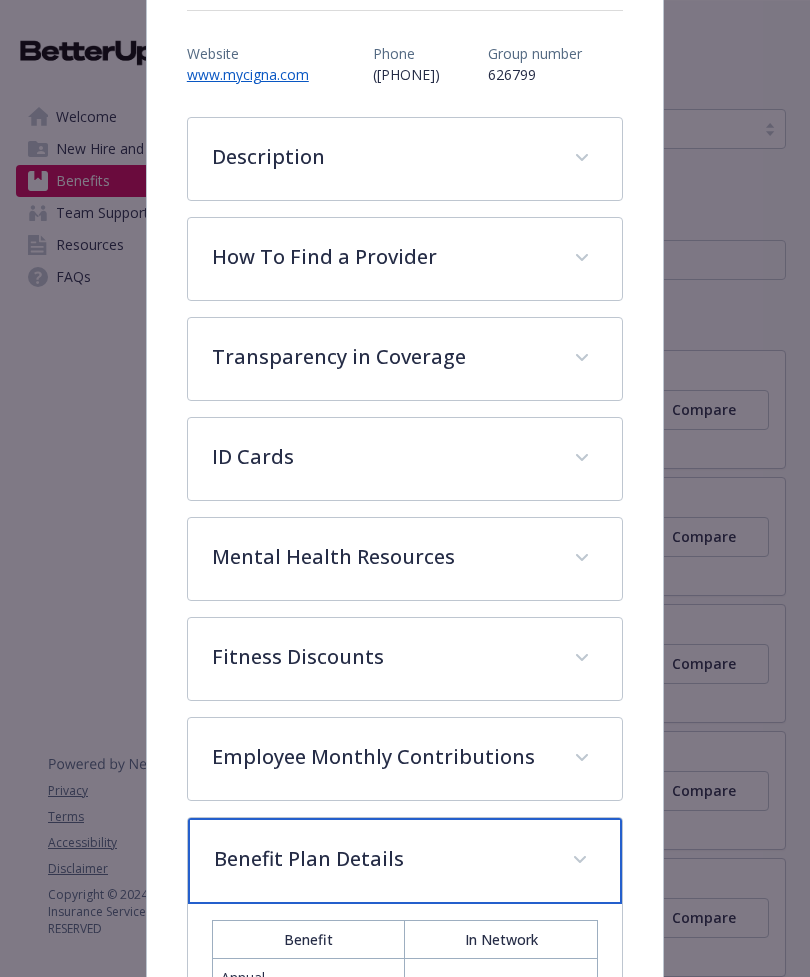 scroll, scrollTop: 239, scrollLeft: 0, axis: vertical 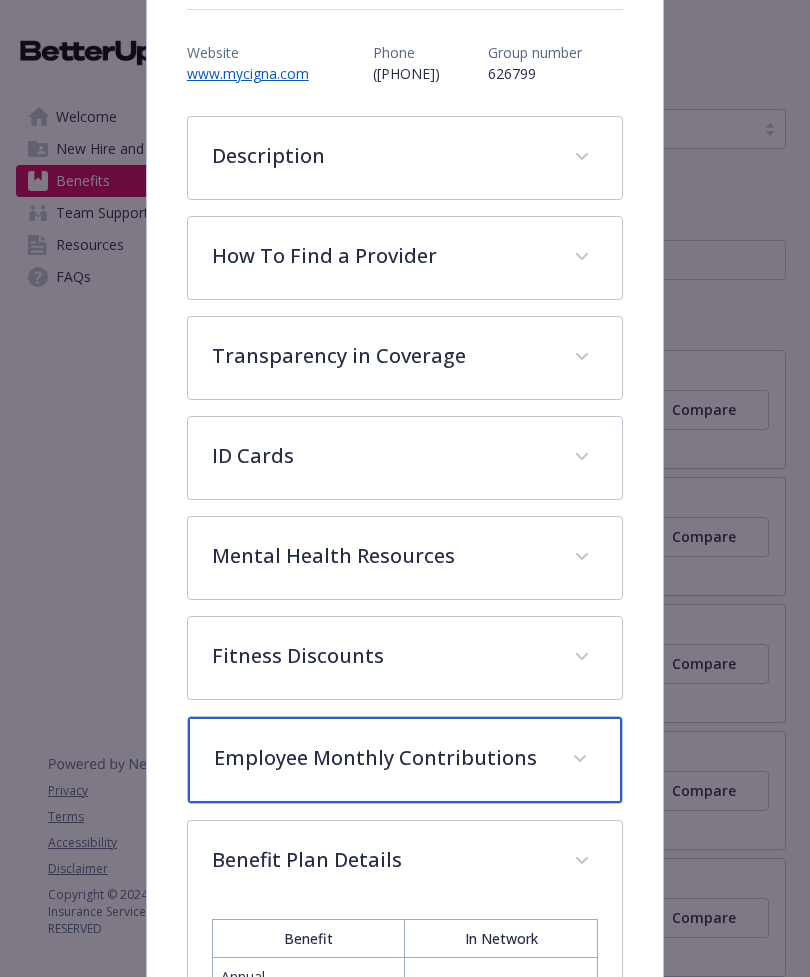 click on "Employee Monthly Contributions" at bounding box center [405, 760] 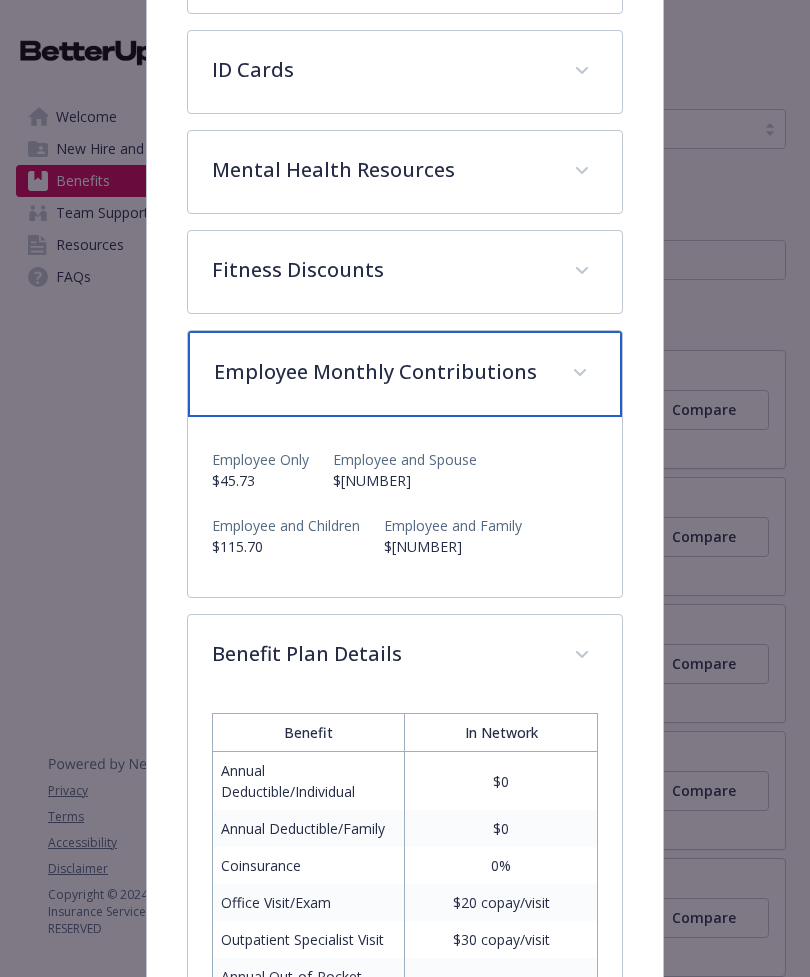 scroll, scrollTop: 628, scrollLeft: 0, axis: vertical 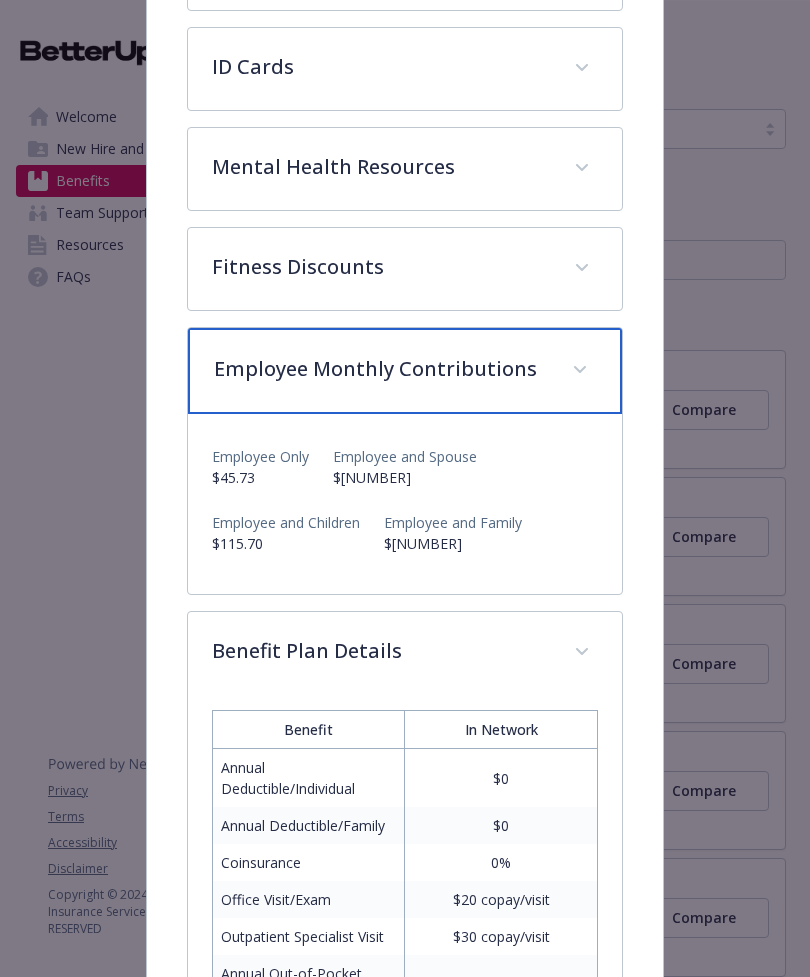 click 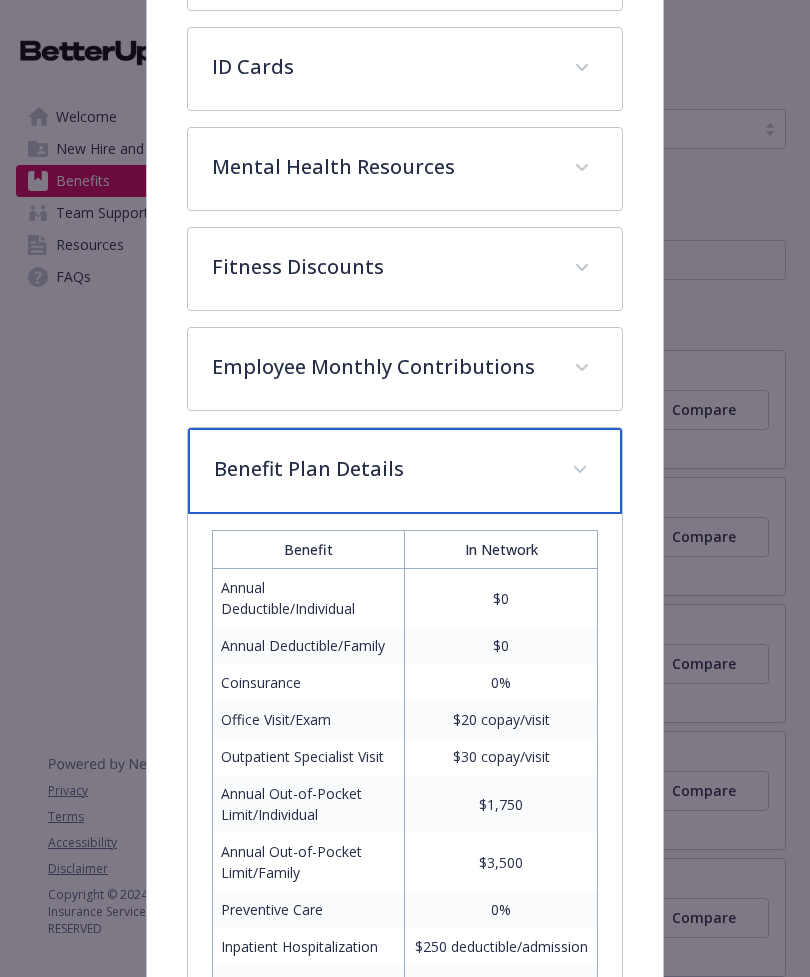 click on "Benefit Plan Details" at bounding box center (405, 471) 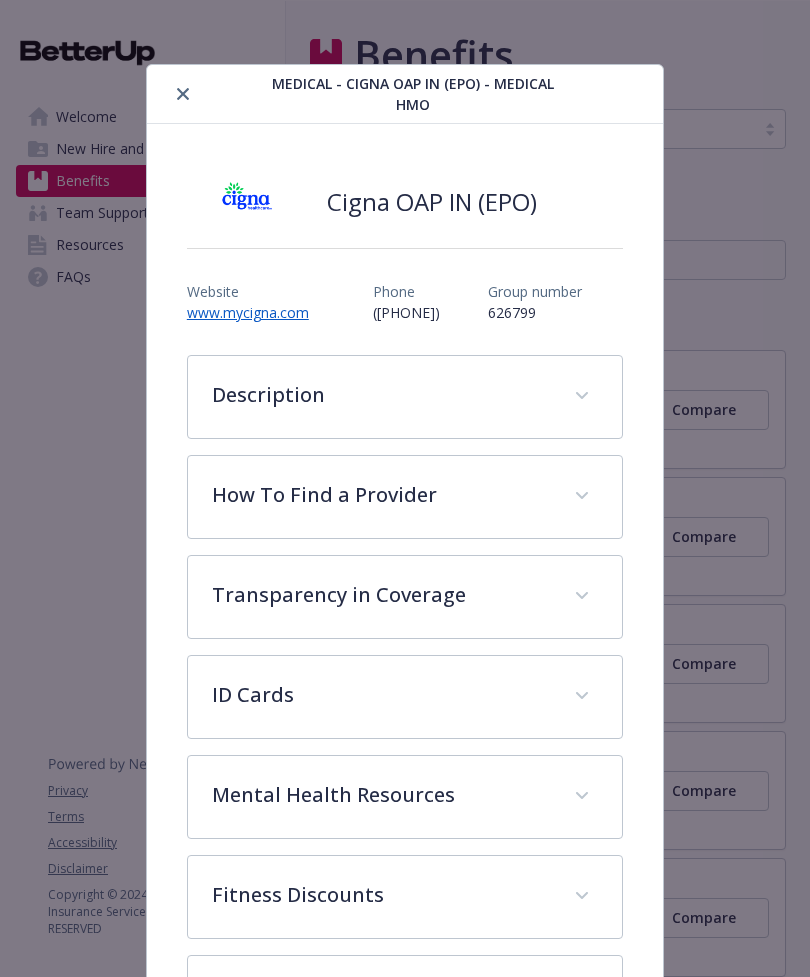 scroll, scrollTop: 0, scrollLeft: 0, axis: both 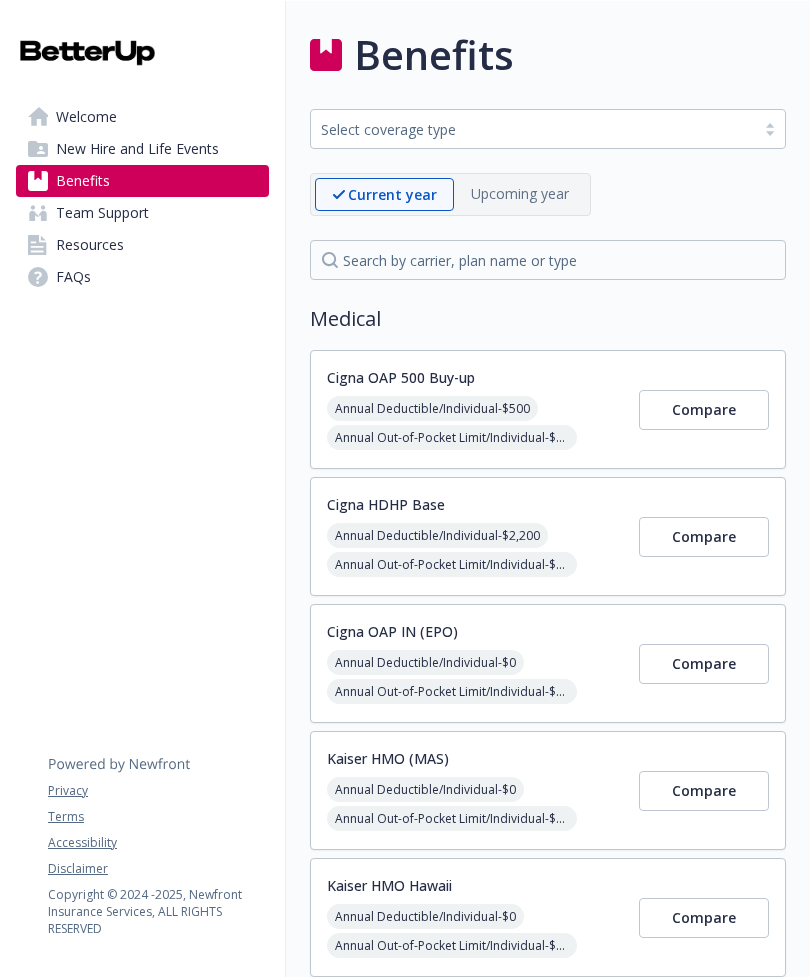 click on "Cigna HDHP Base" at bounding box center (386, 504) 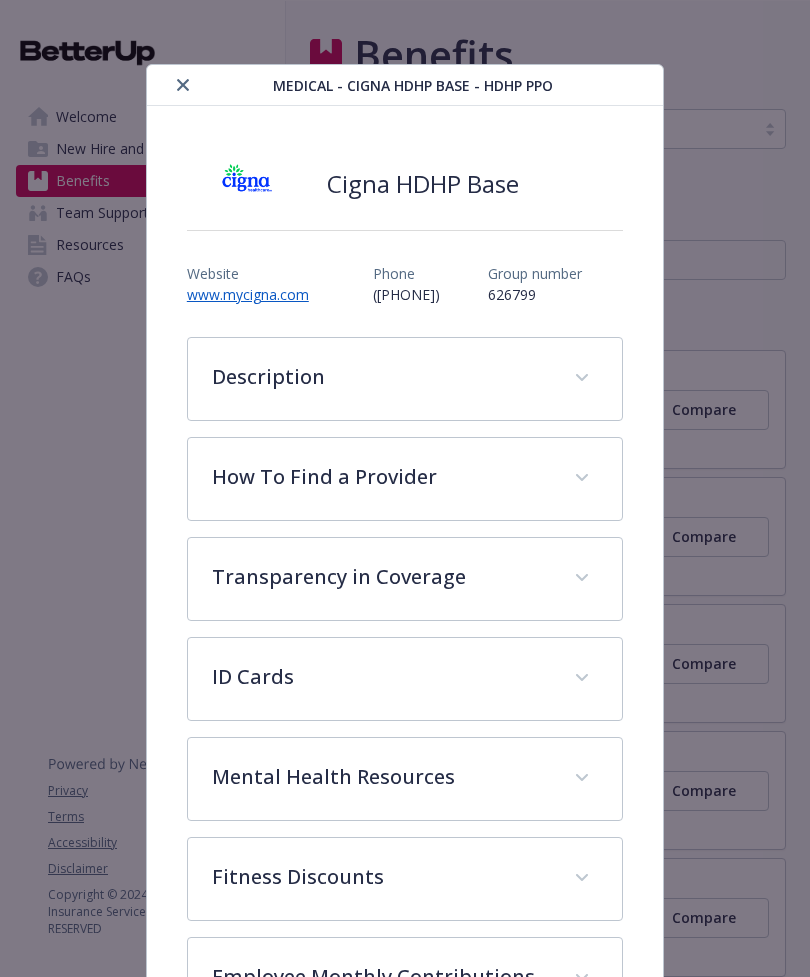 scroll, scrollTop: 60, scrollLeft: 0, axis: vertical 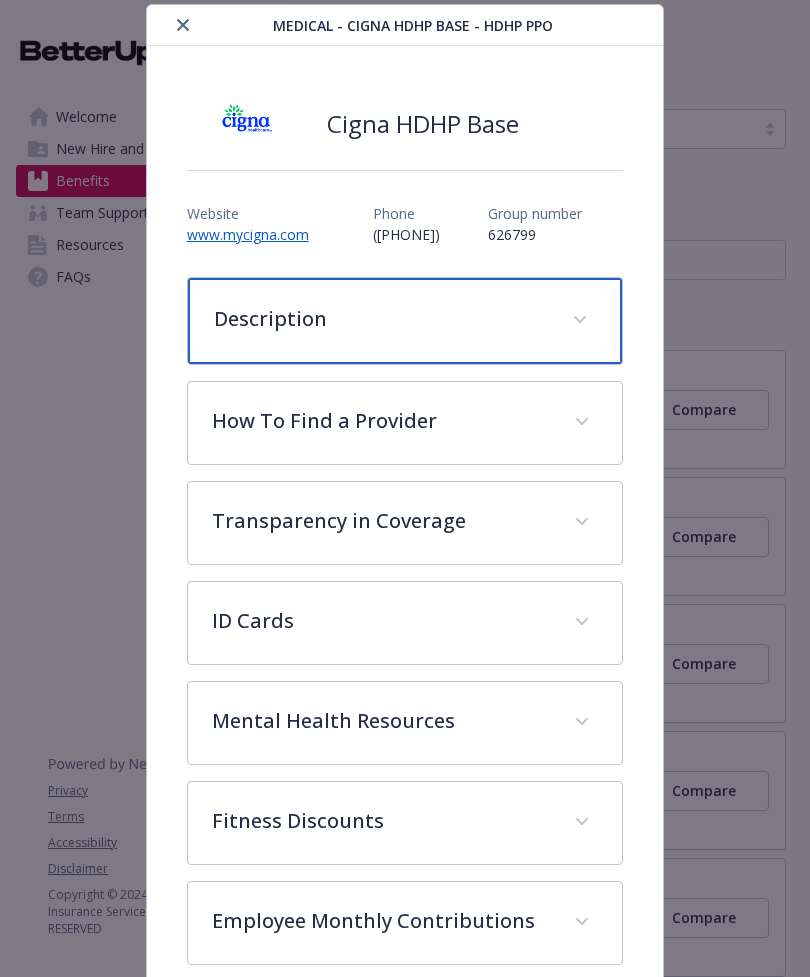 click at bounding box center [580, 320] 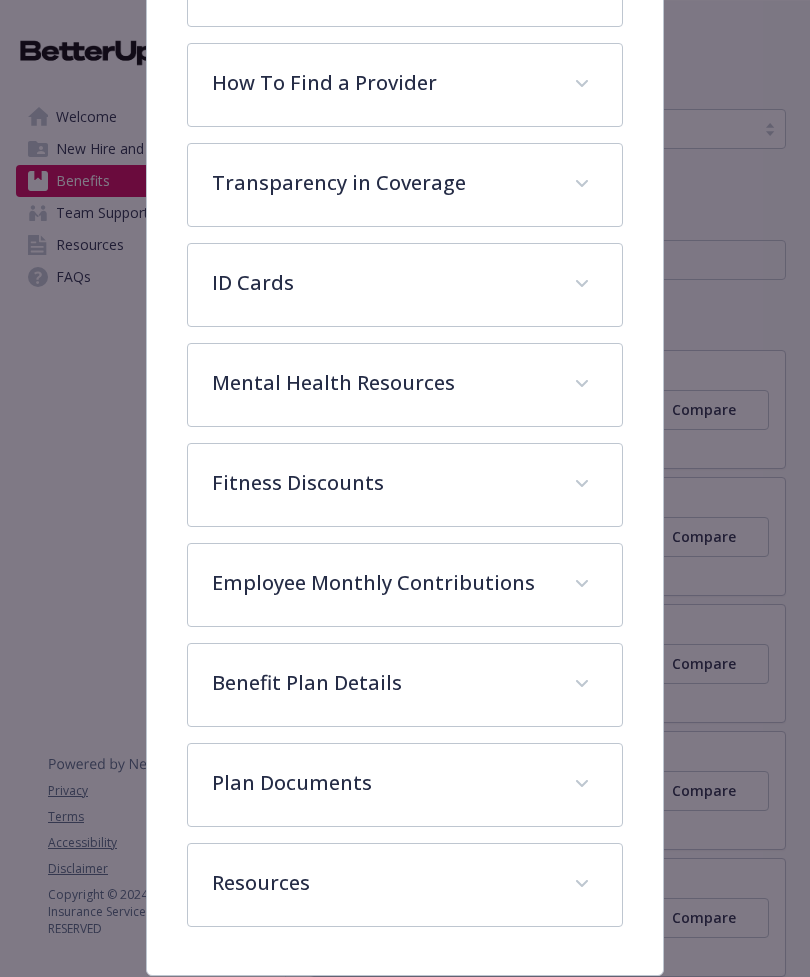 scroll, scrollTop: 661, scrollLeft: 0, axis: vertical 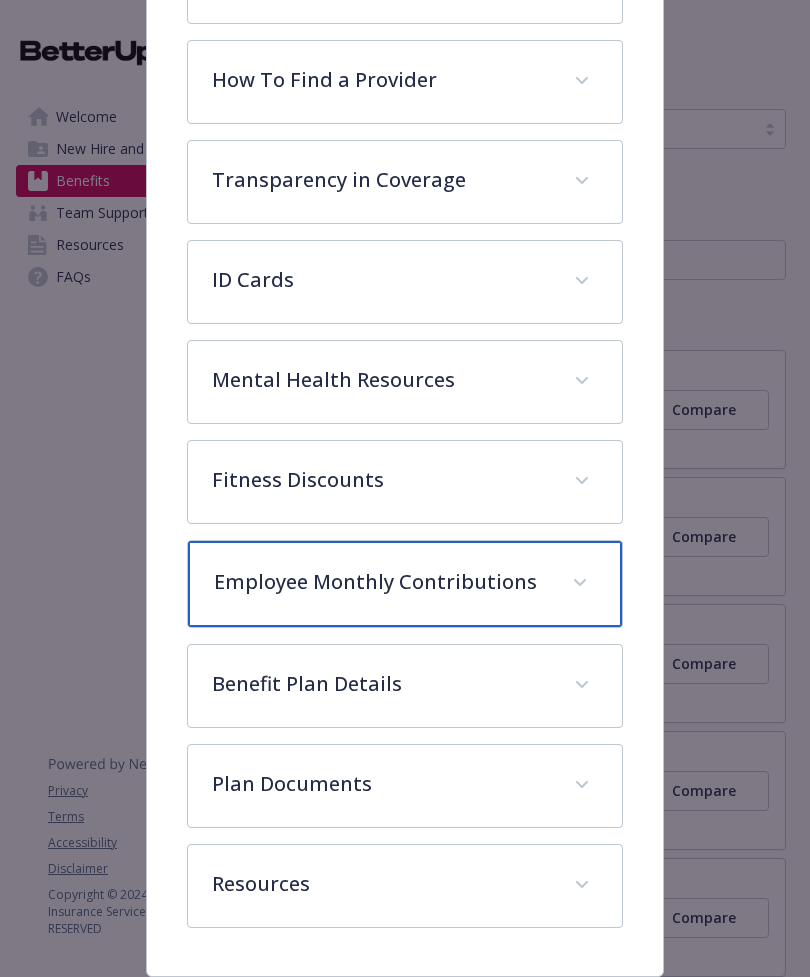 click on "Employee Monthly Contributions" at bounding box center (405, 584) 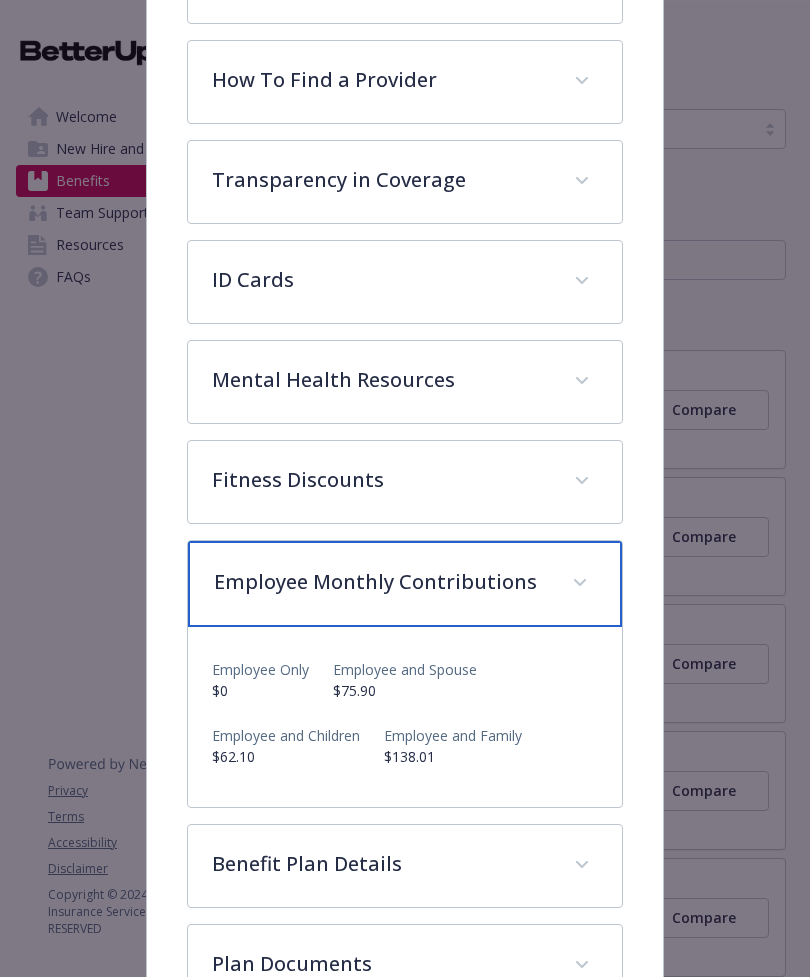 click at bounding box center (580, 583) 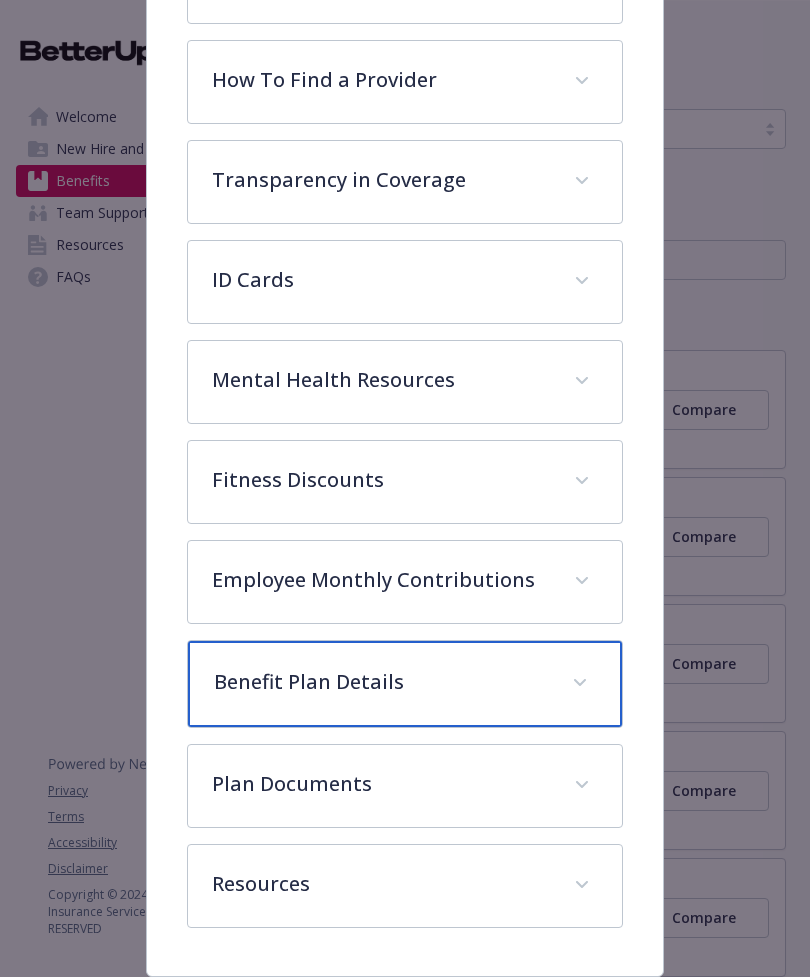 click at bounding box center (580, 683) 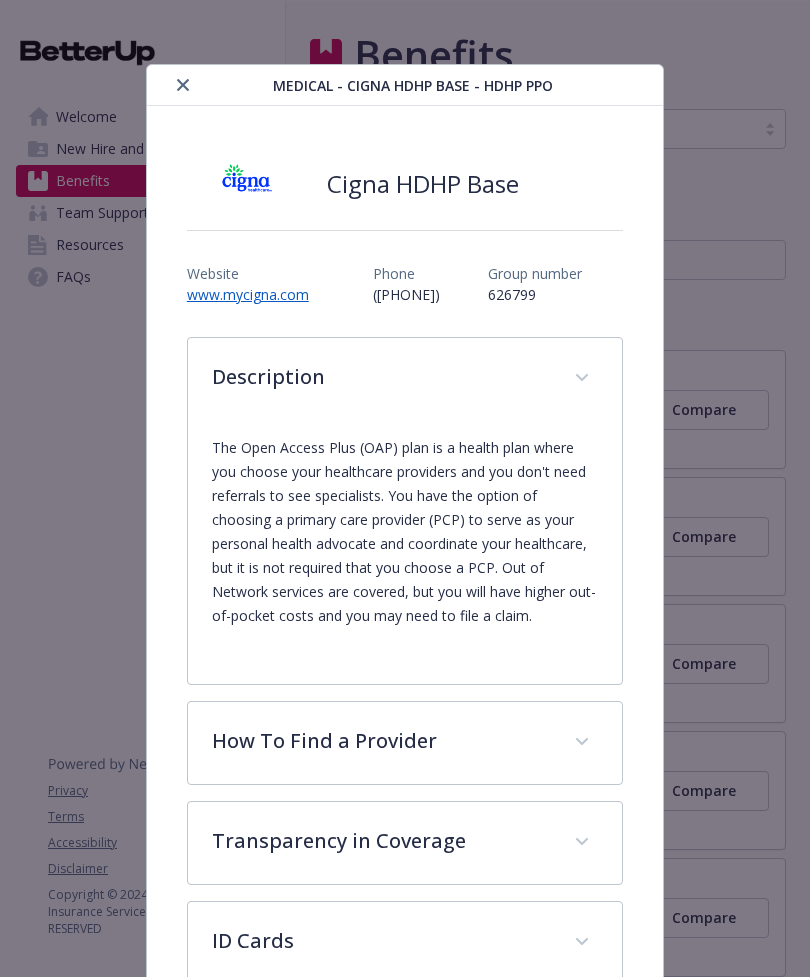 scroll, scrollTop: 0, scrollLeft: 0, axis: both 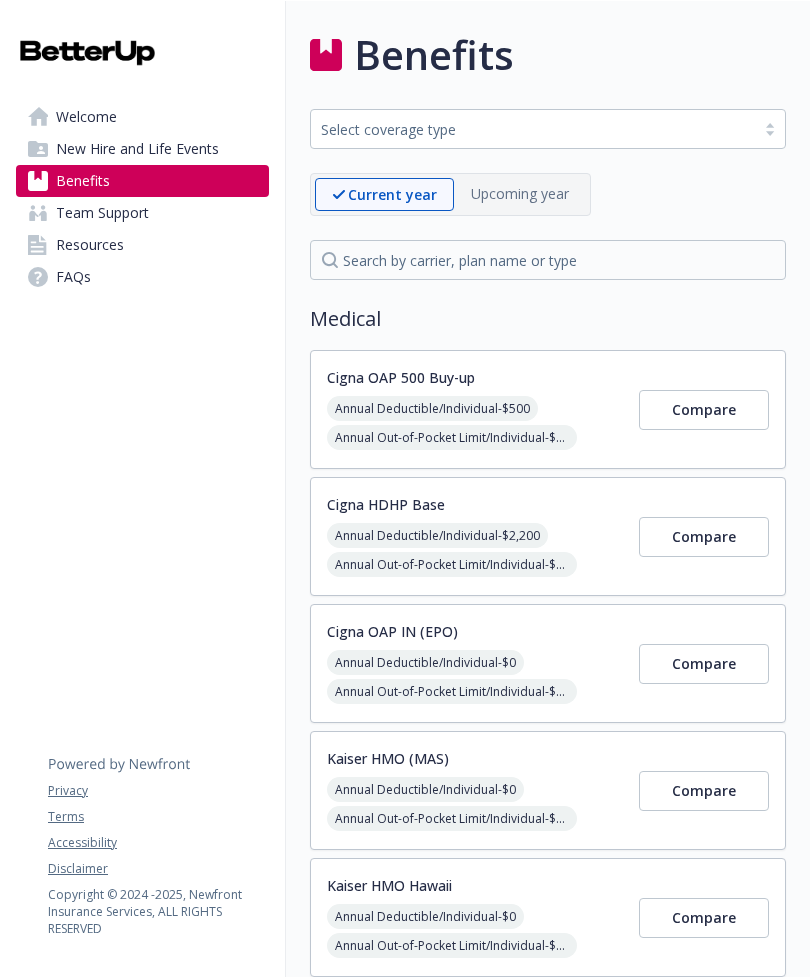 click on "Annual Deductible/Individual - $[NUMBER]" at bounding box center (432, 408) 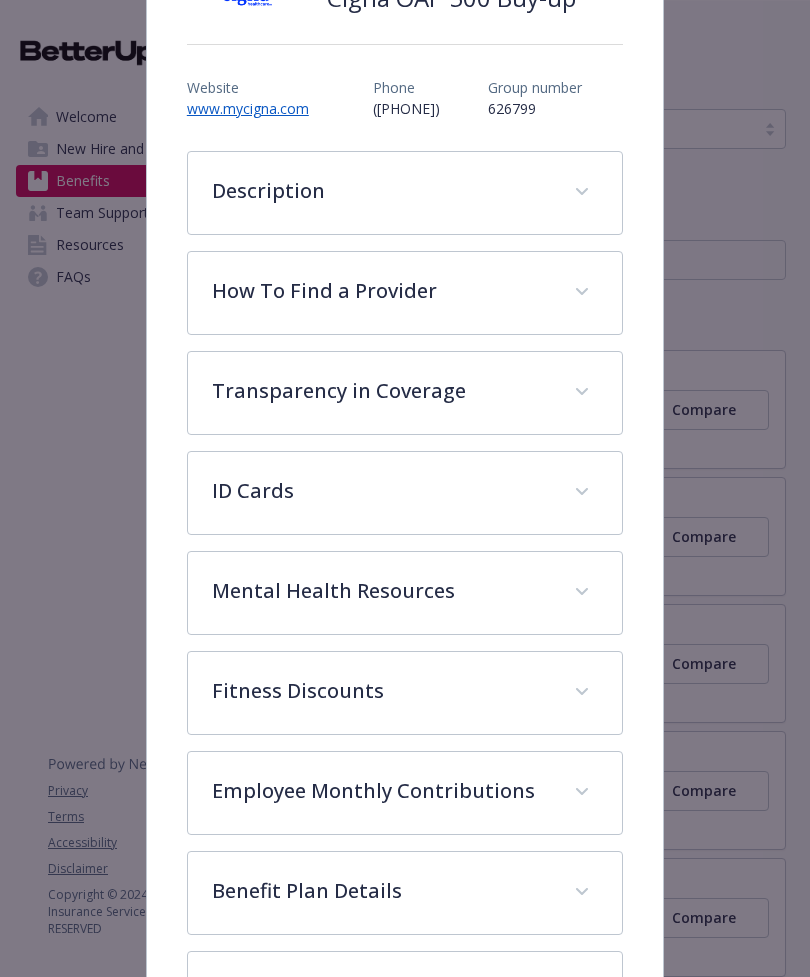scroll, scrollTop: 213, scrollLeft: 0, axis: vertical 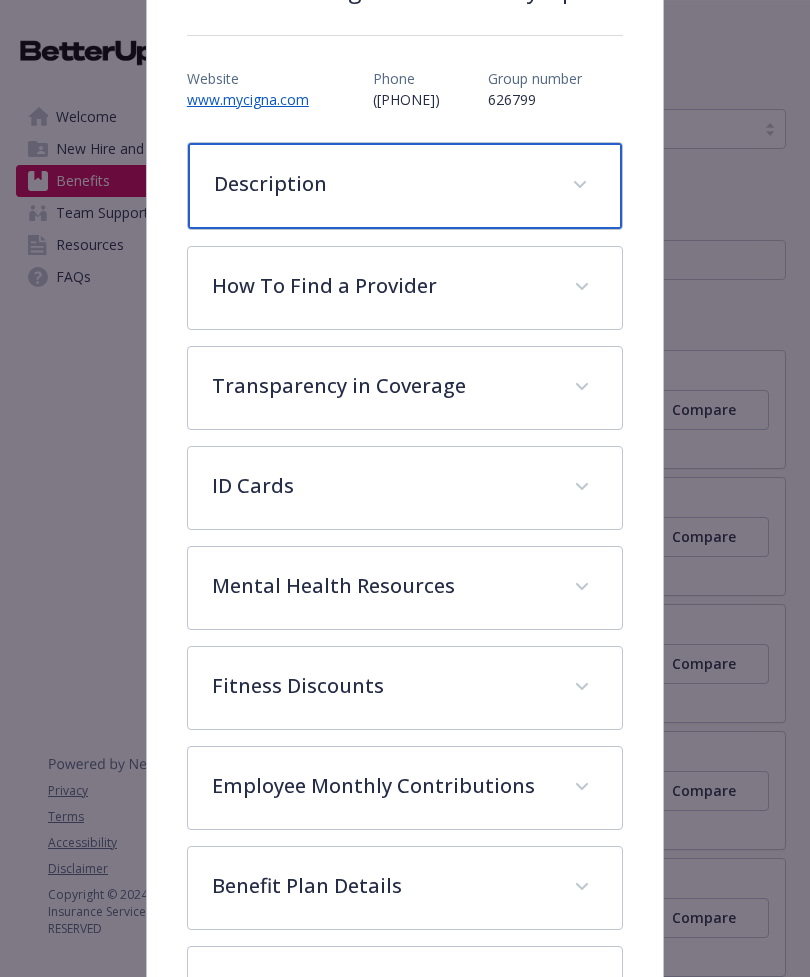 click at bounding box center [580, 185] 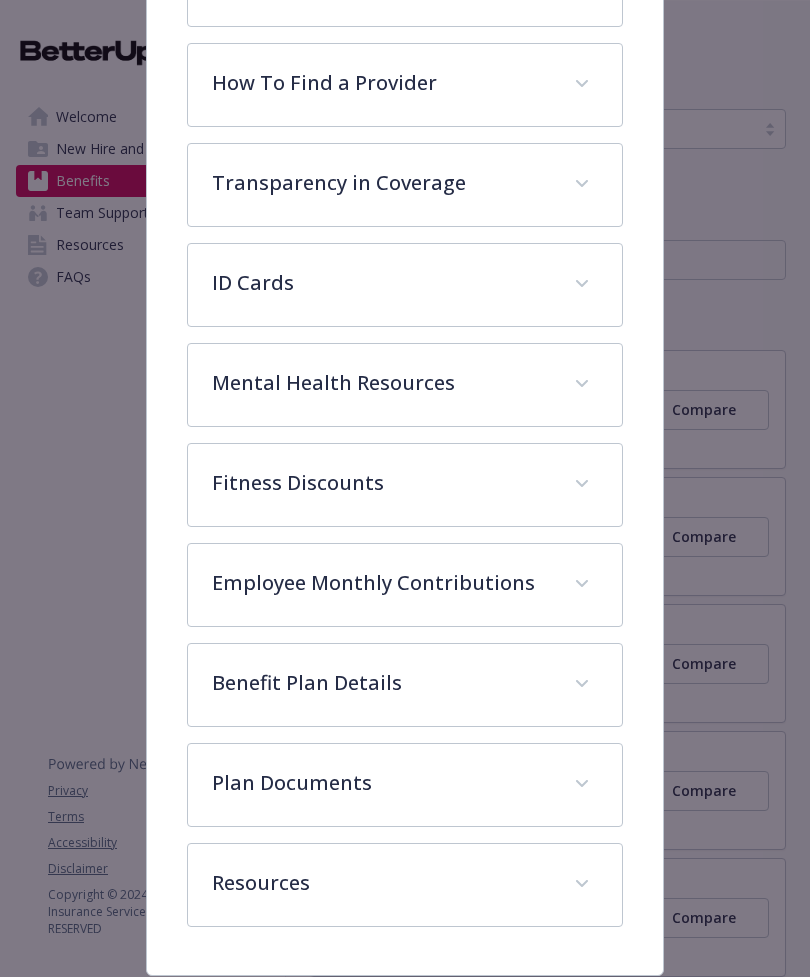 scroll, scrollTop: 679, scrollLeft: 0, axis: vertical 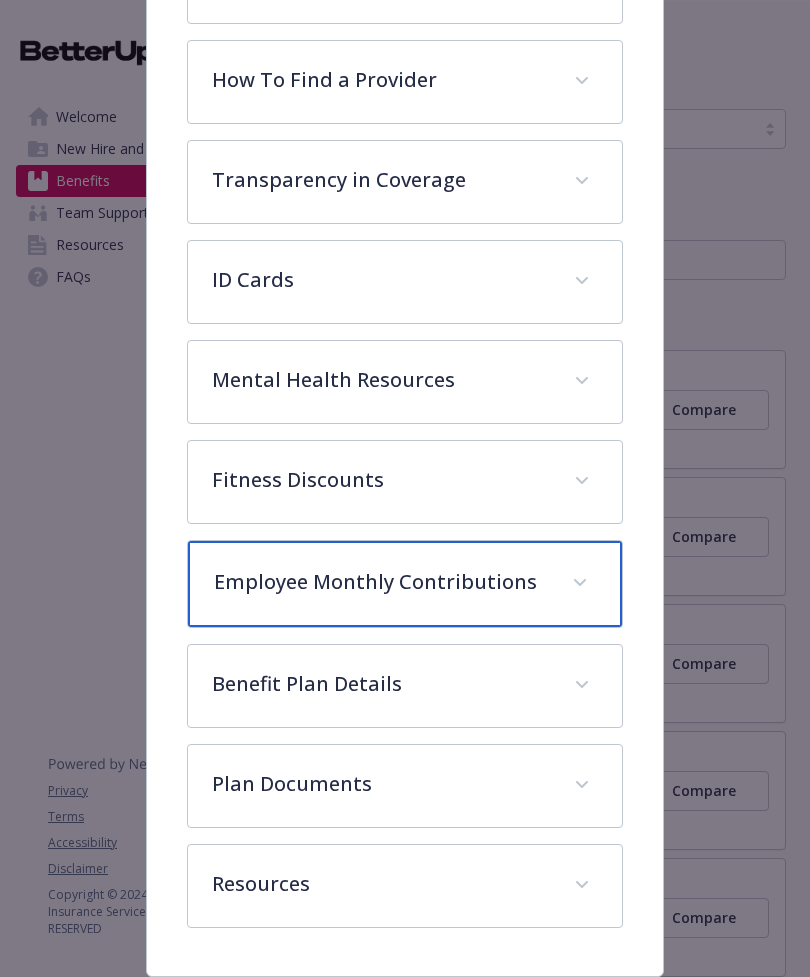 click at bounding box center (580, 583) 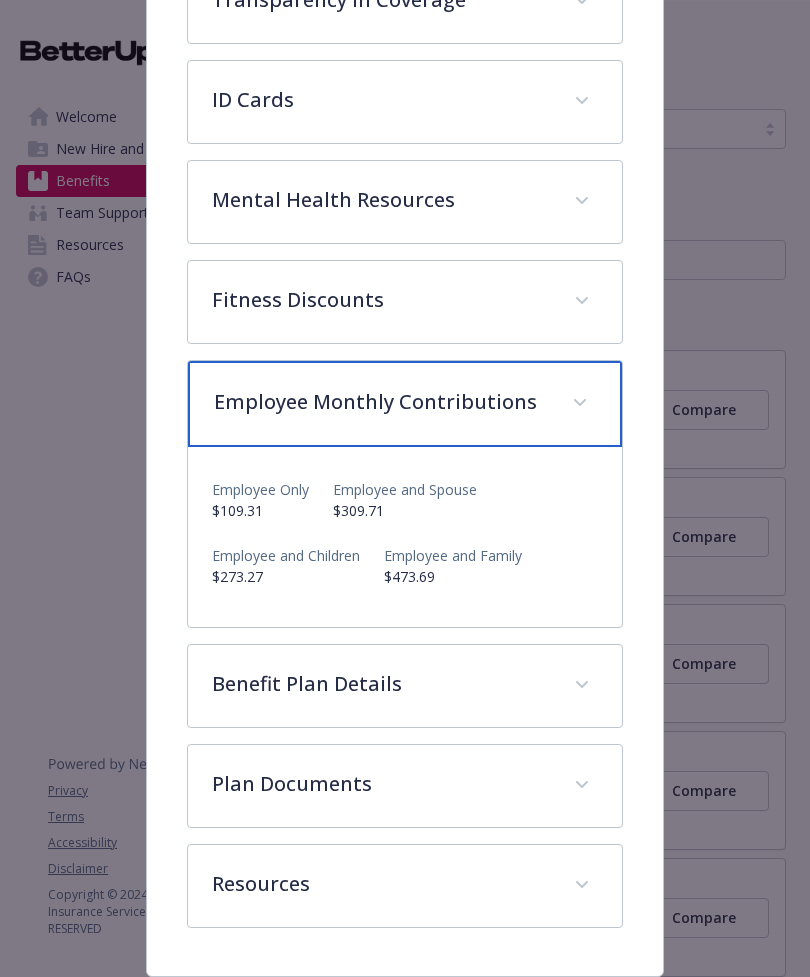 scroll, scrollTop: 859, scrollLeft: 0, axis: vertical 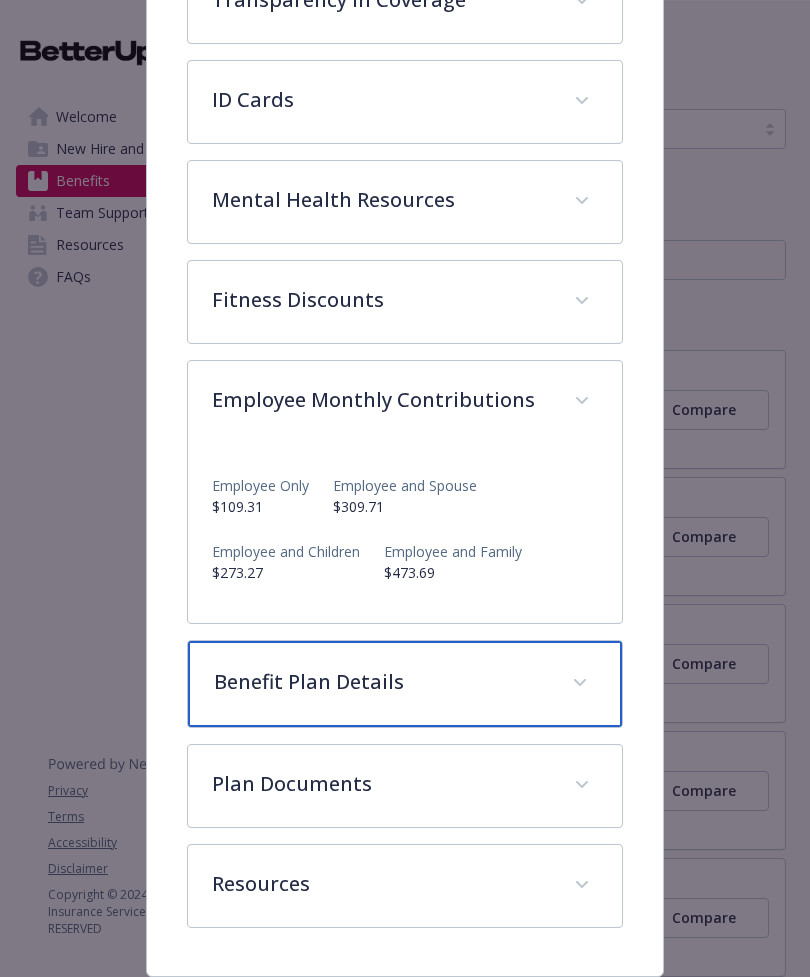 click at bounding box center (580, 683) 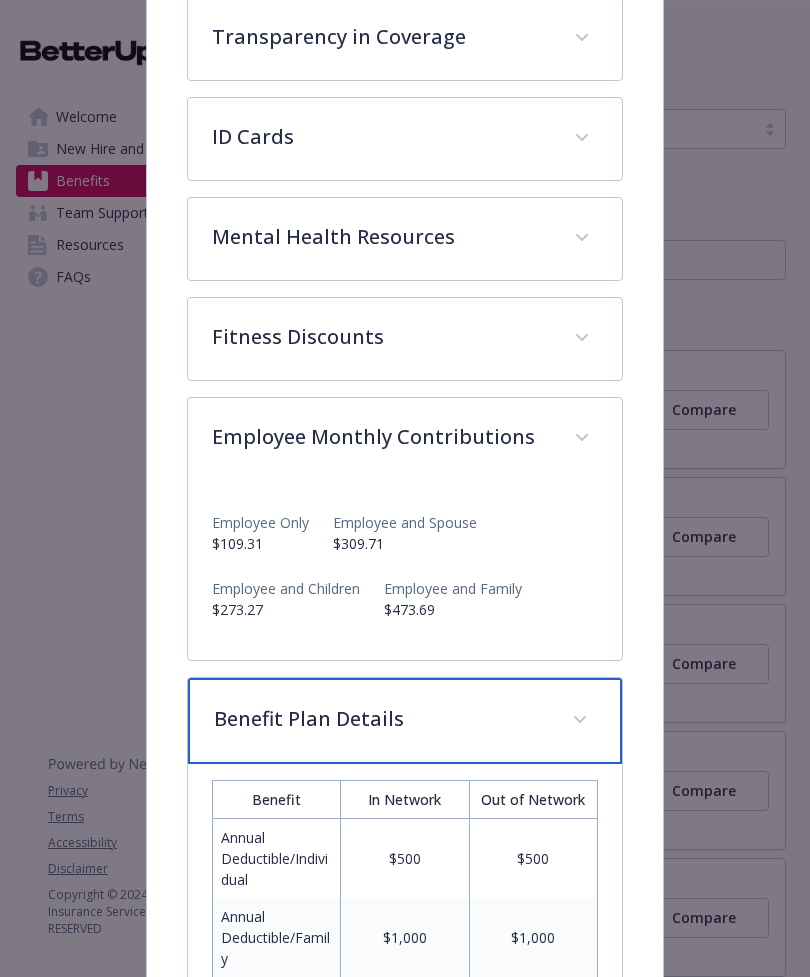 scroll, scrollTop: 804, scrollLeft: 0, axis: vertical 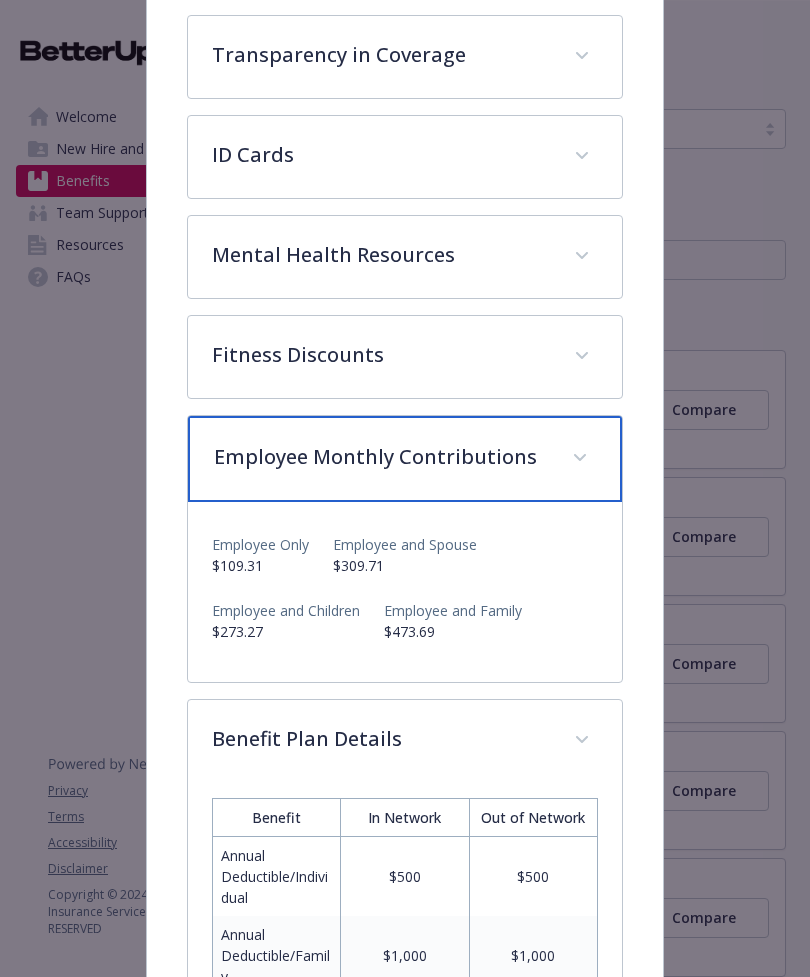 click at bounding box center (580, 458) 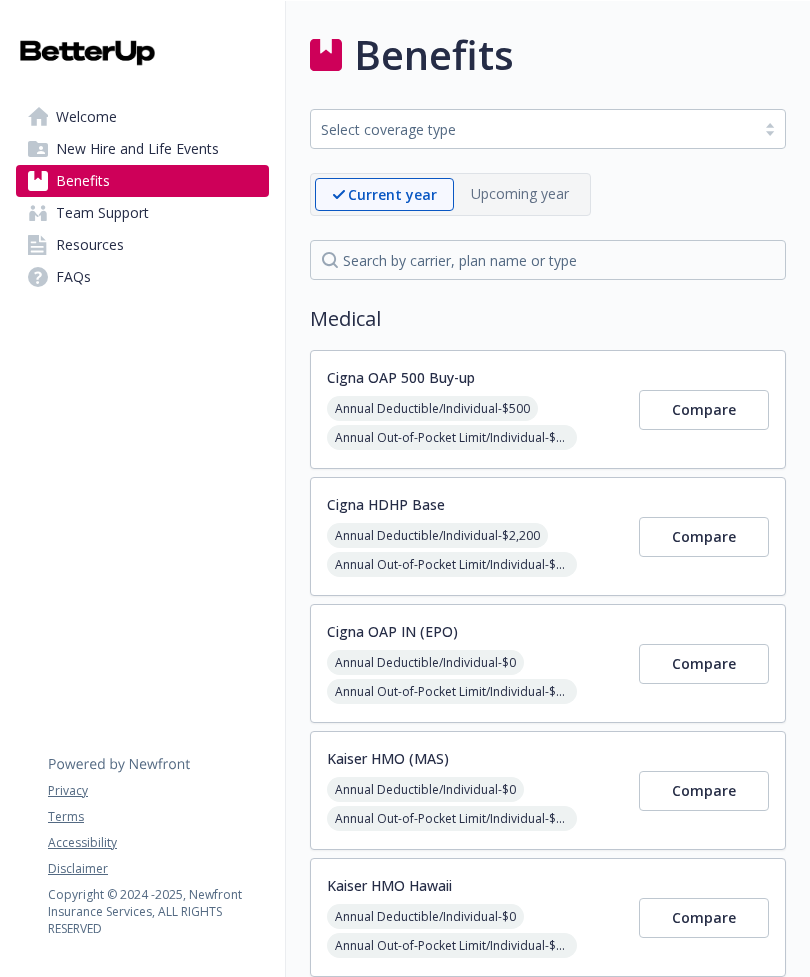 click on "Benefits" at bounding box center (548, 55) 